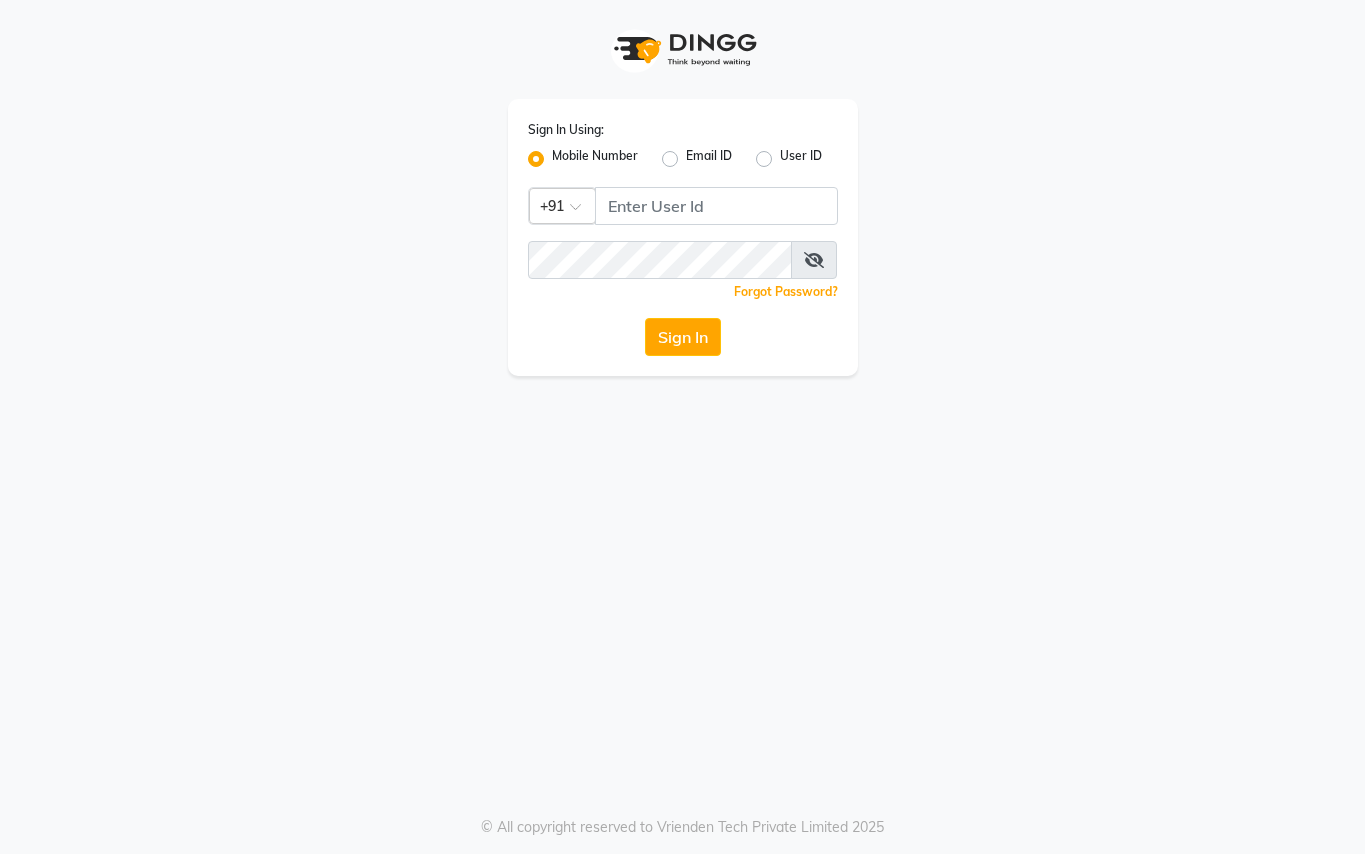 scroll, scrollTop: 0, scrollLeft: 0, axis: both 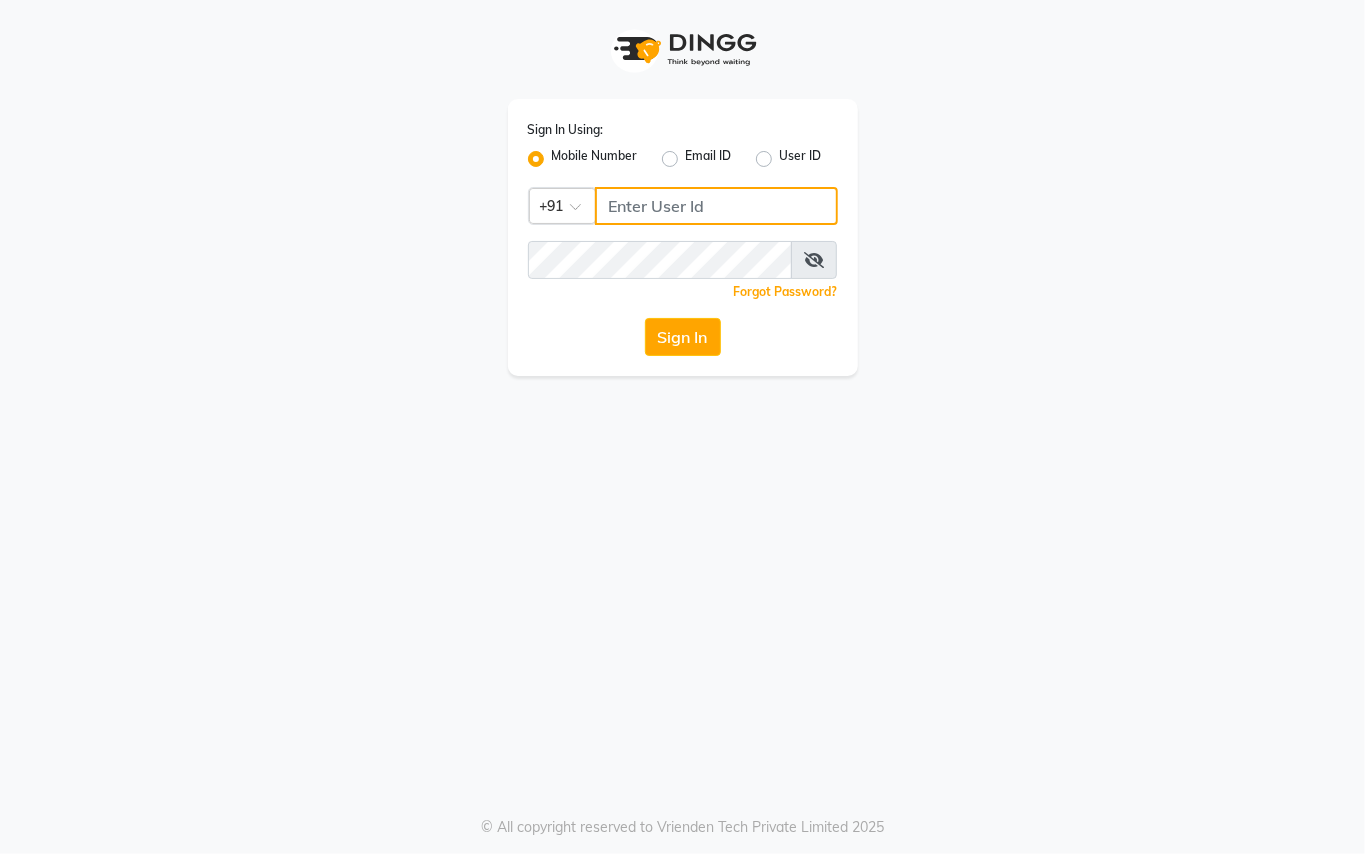 click 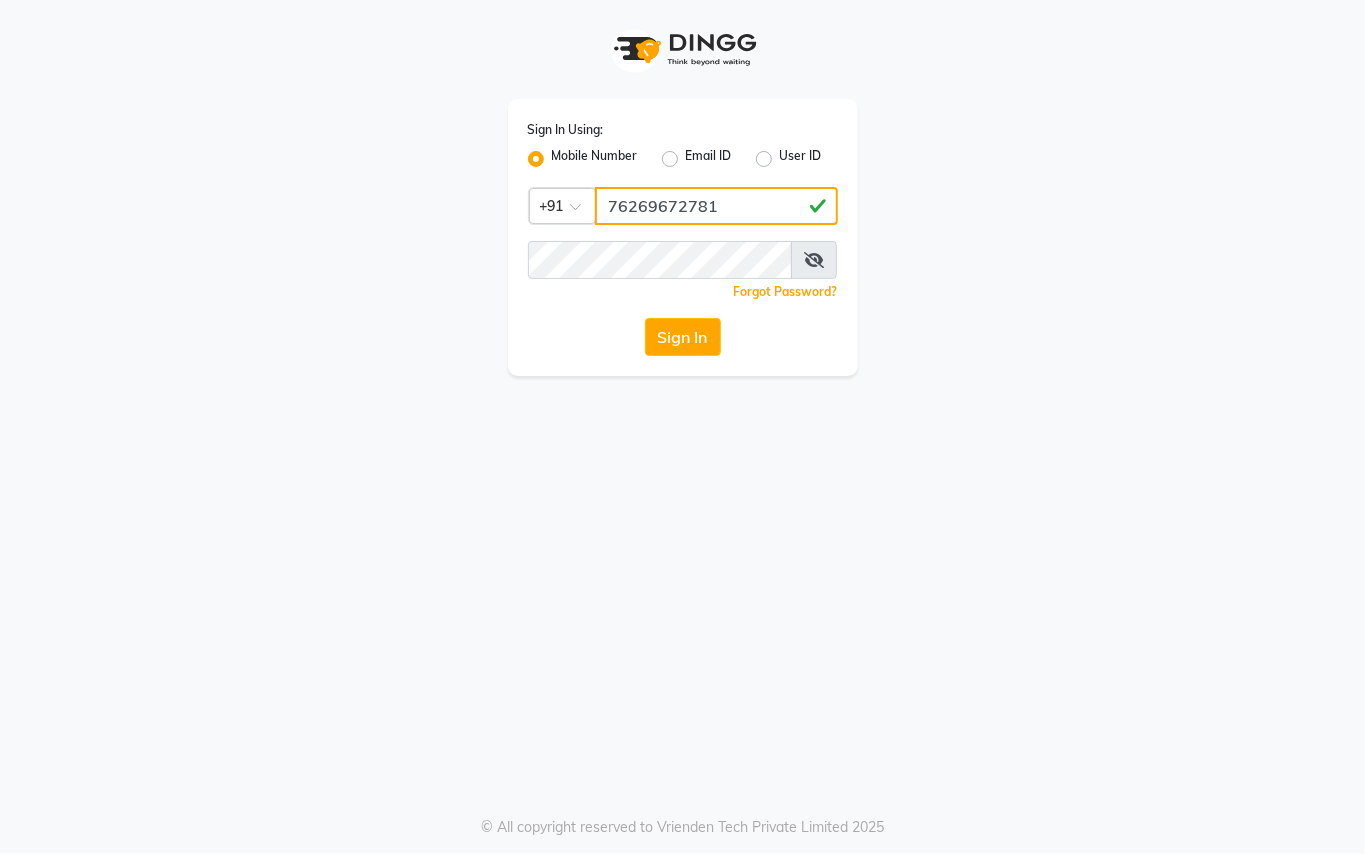 type on "76269672781" 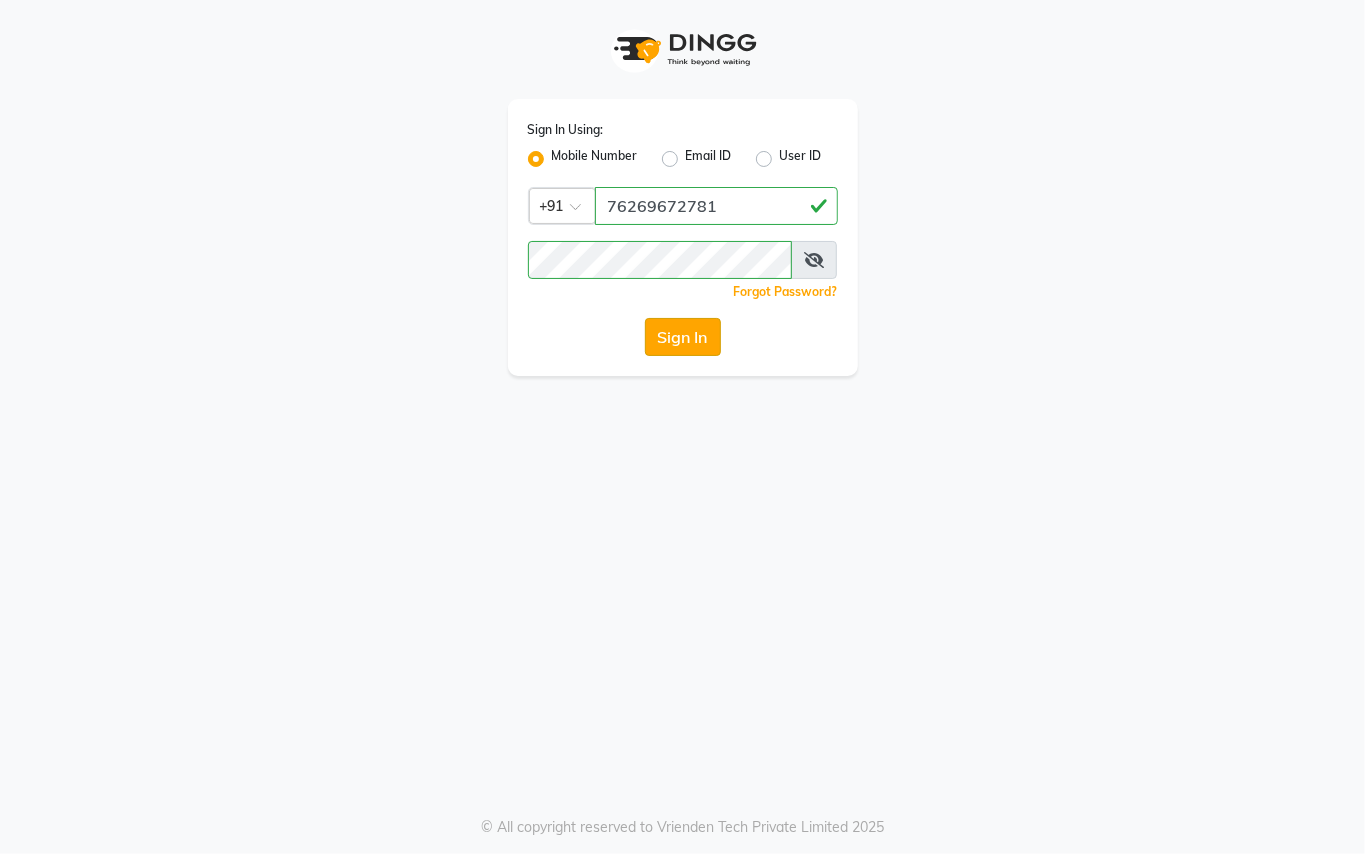 click on "Sign In" 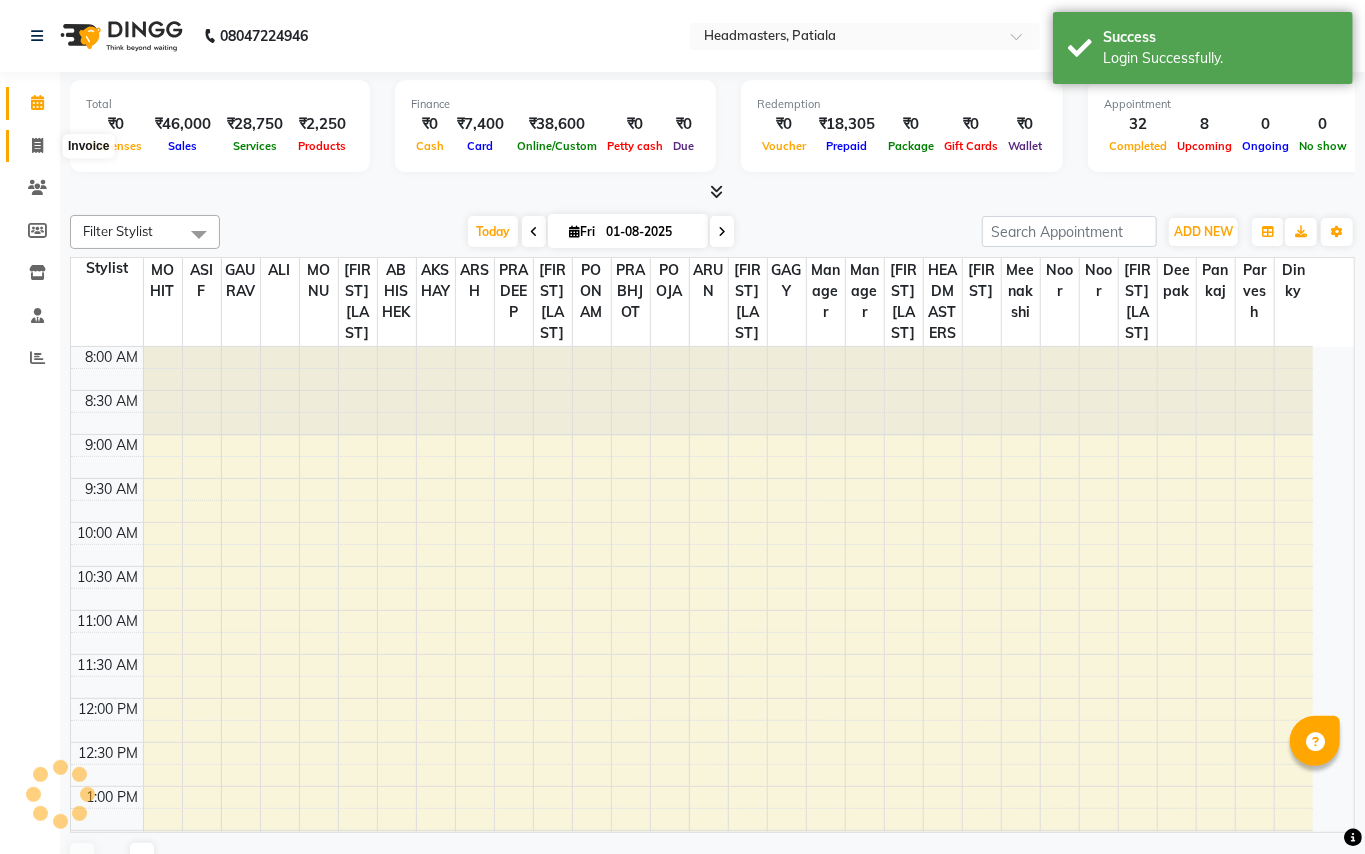 click 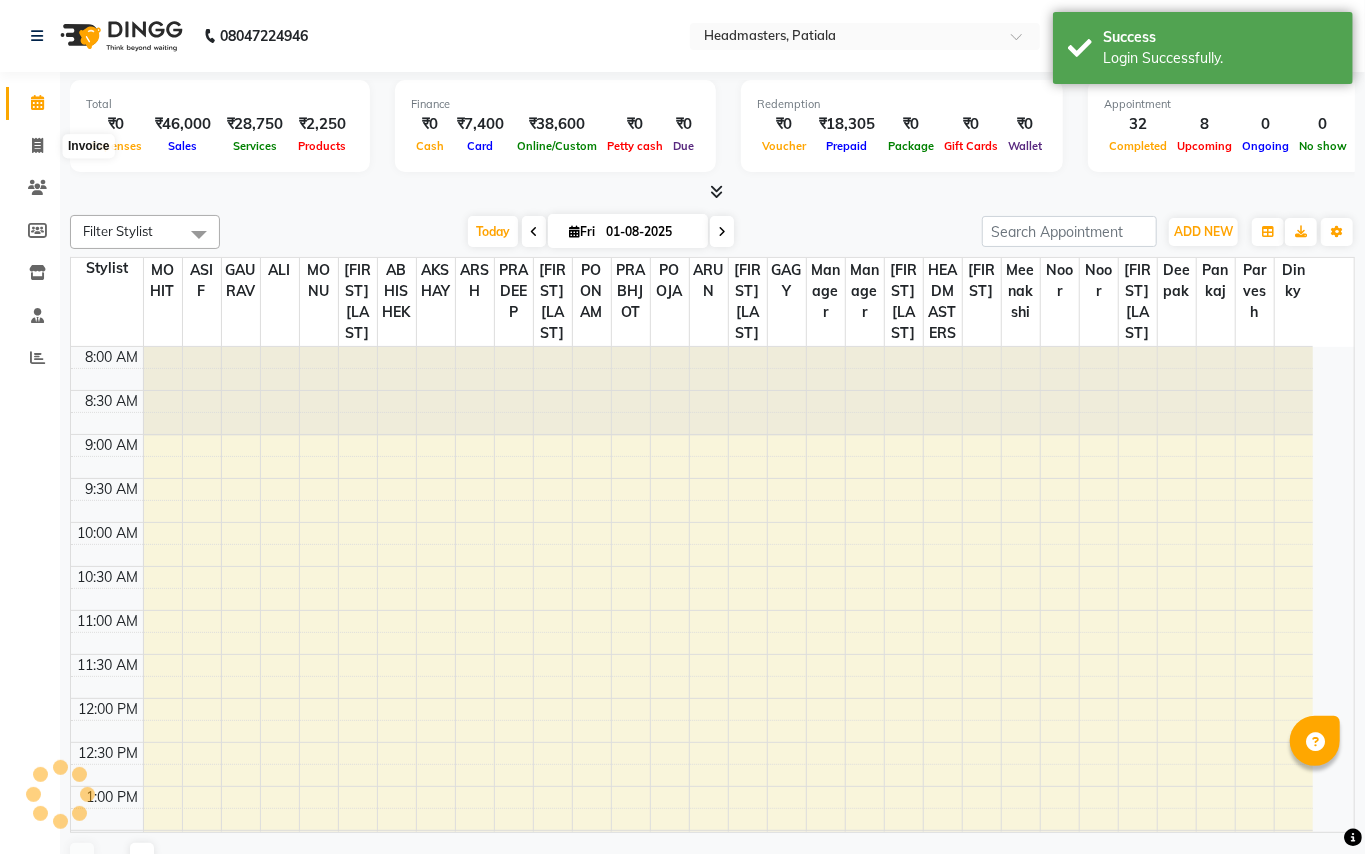 select on "service" 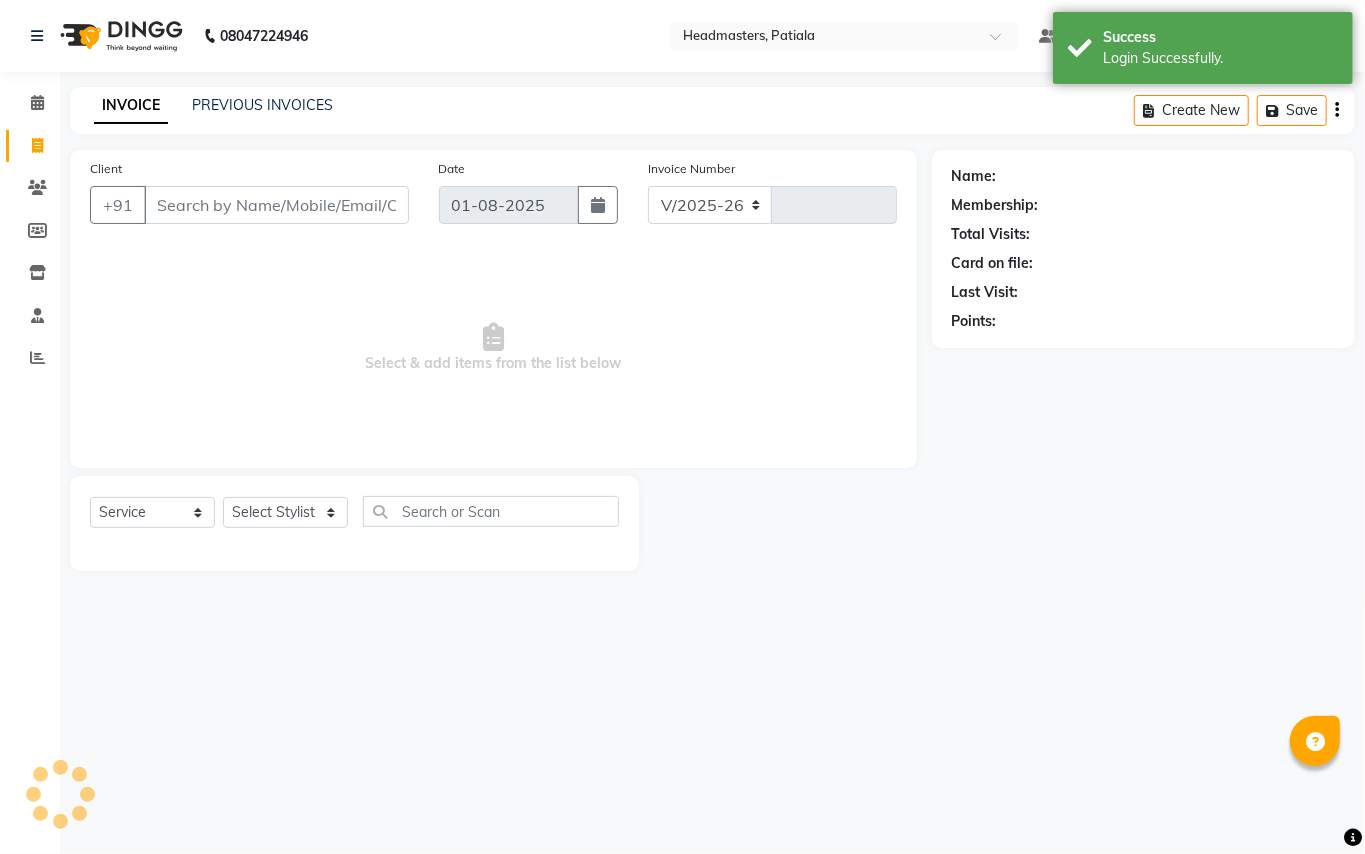 select on "6602" 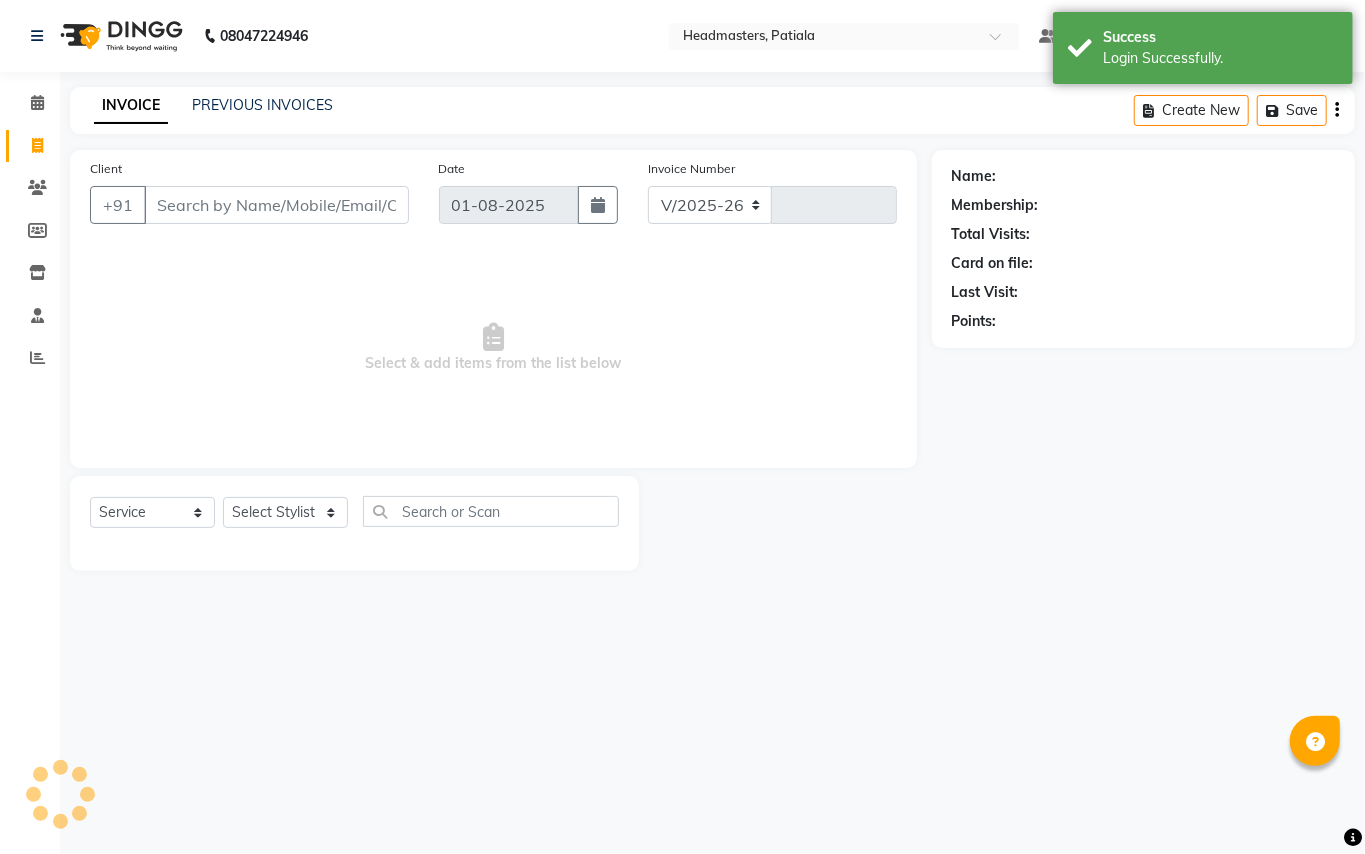 type on "4894" 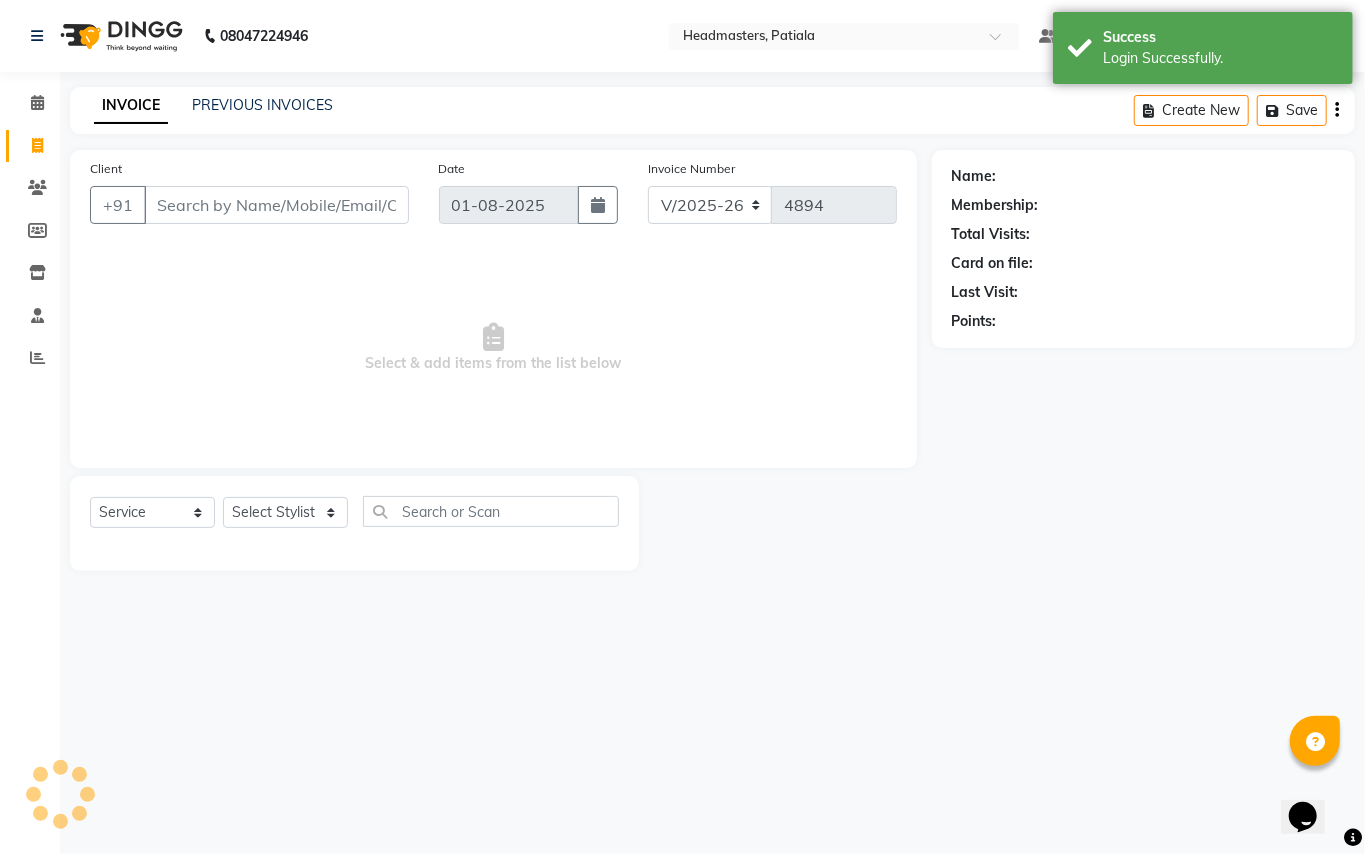 scroll, scrollTop: 0, scrollLeft: 0, axis: both 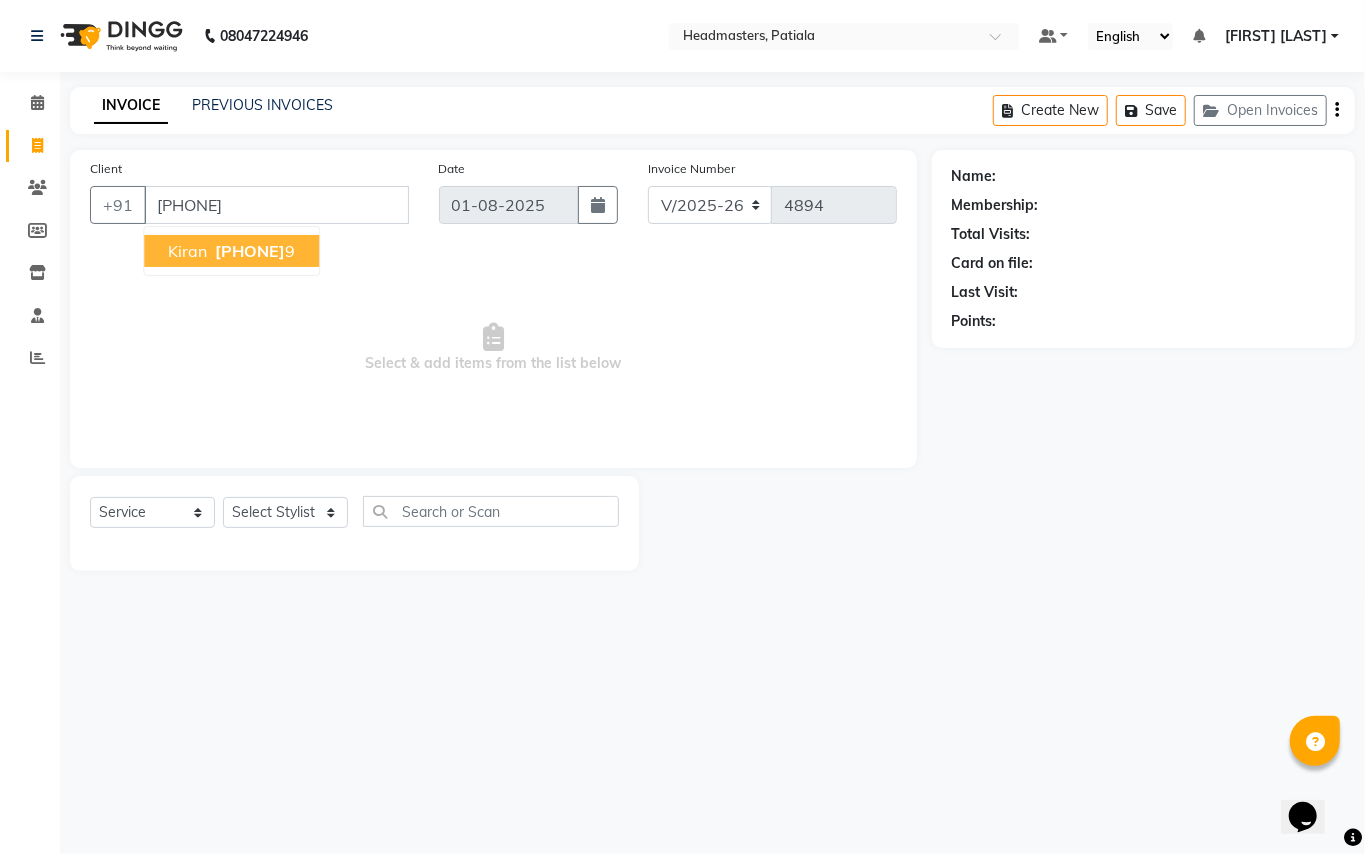 type on "8307238809" 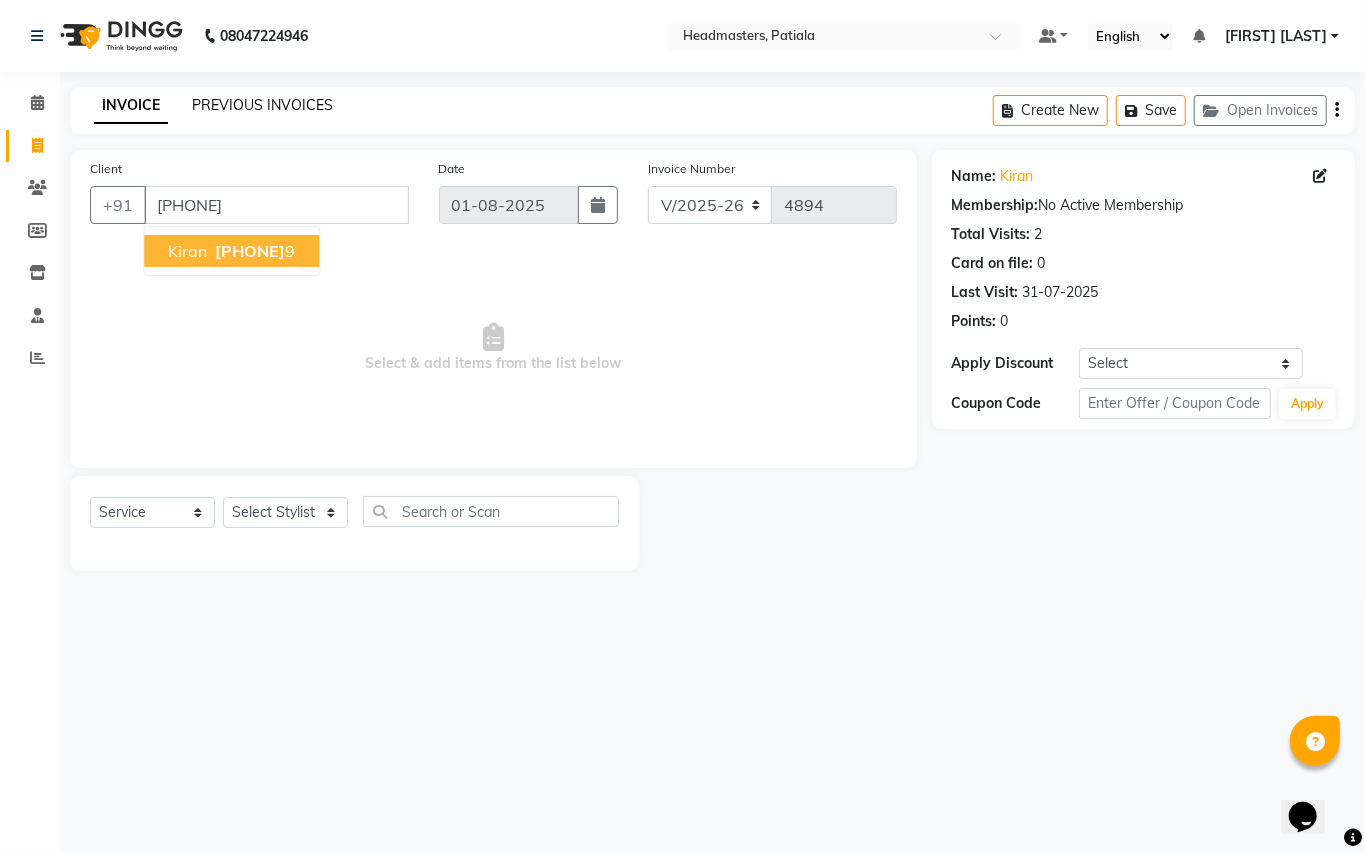 click on "PREVIOUS INVOICES" 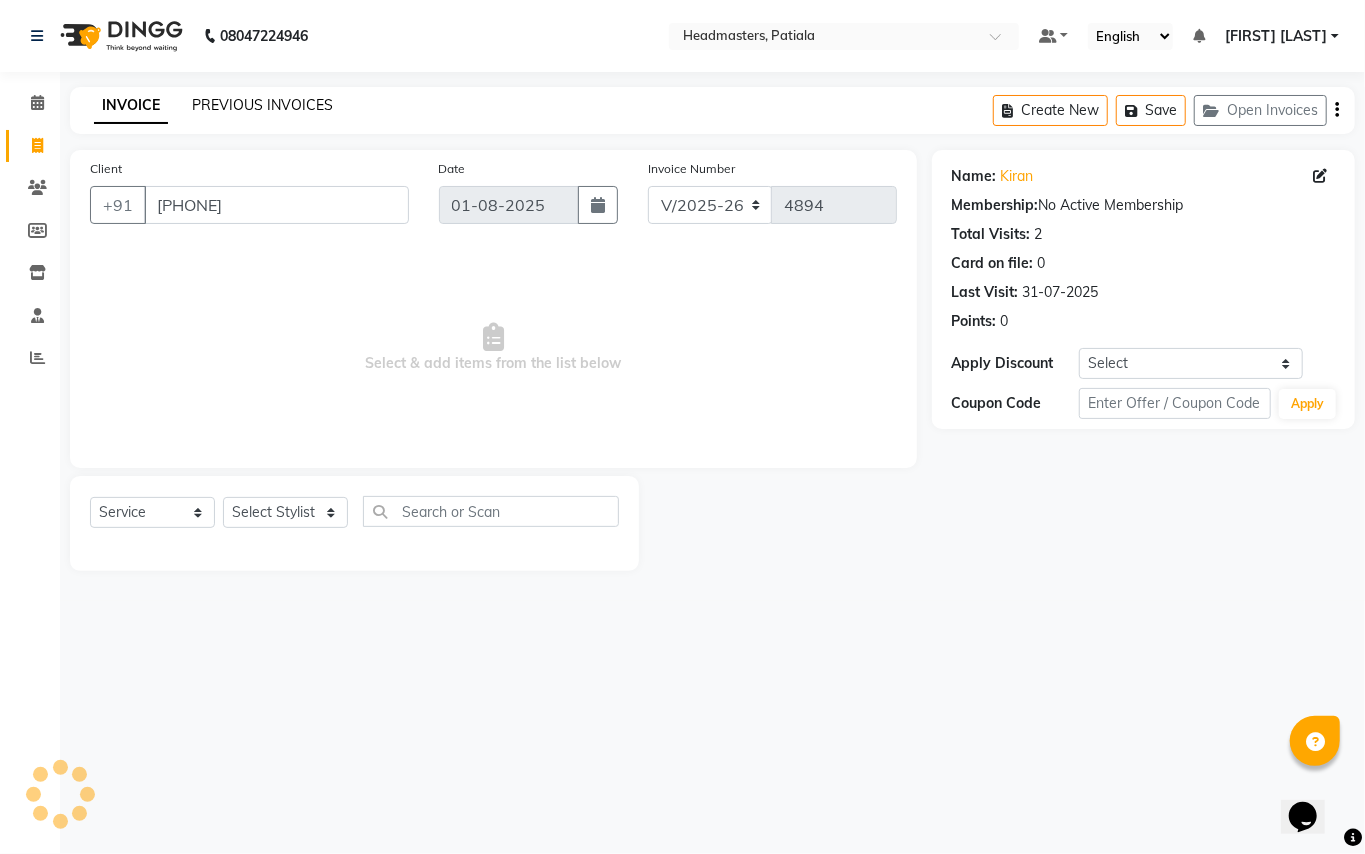 click on "PREVIOUS INVOICES" 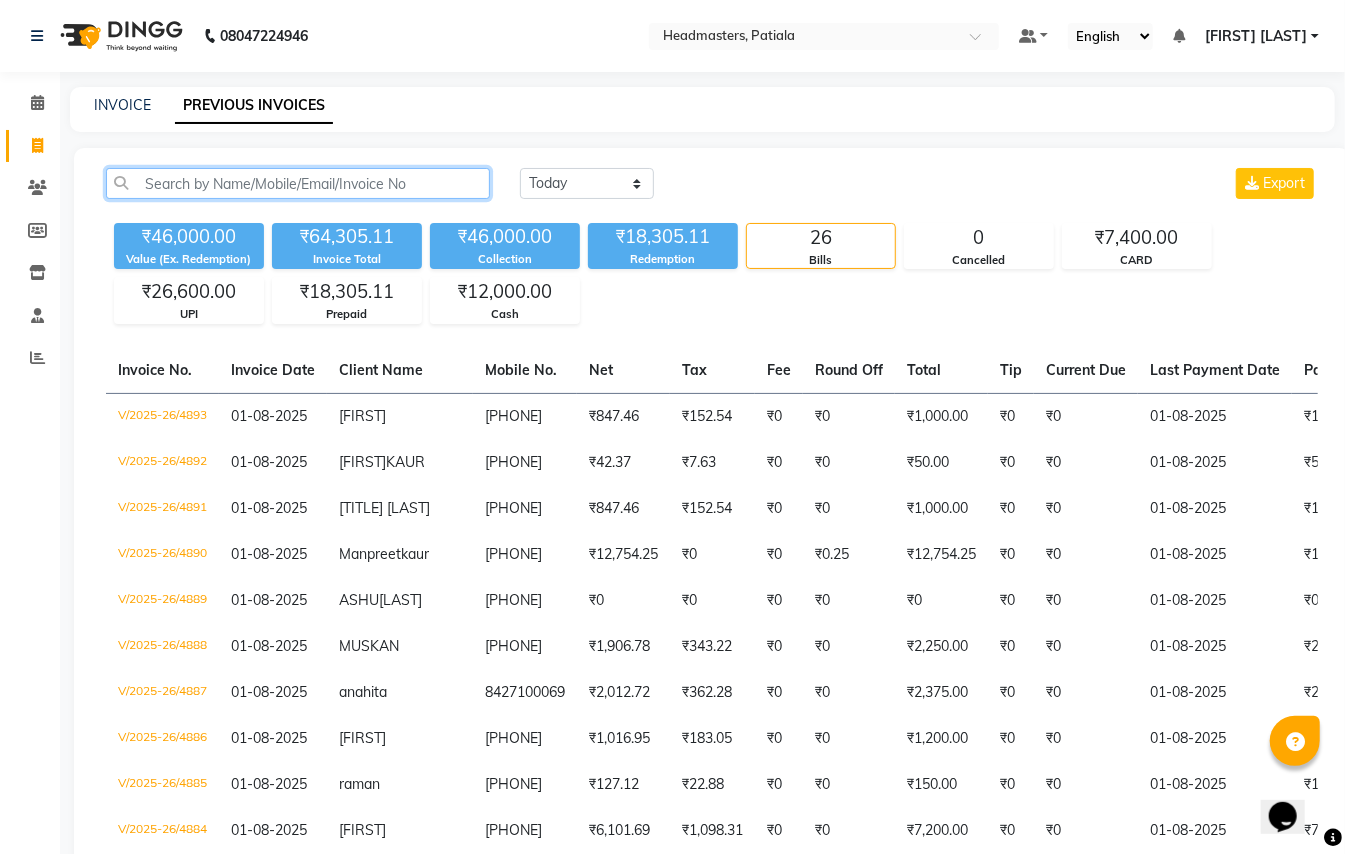 click 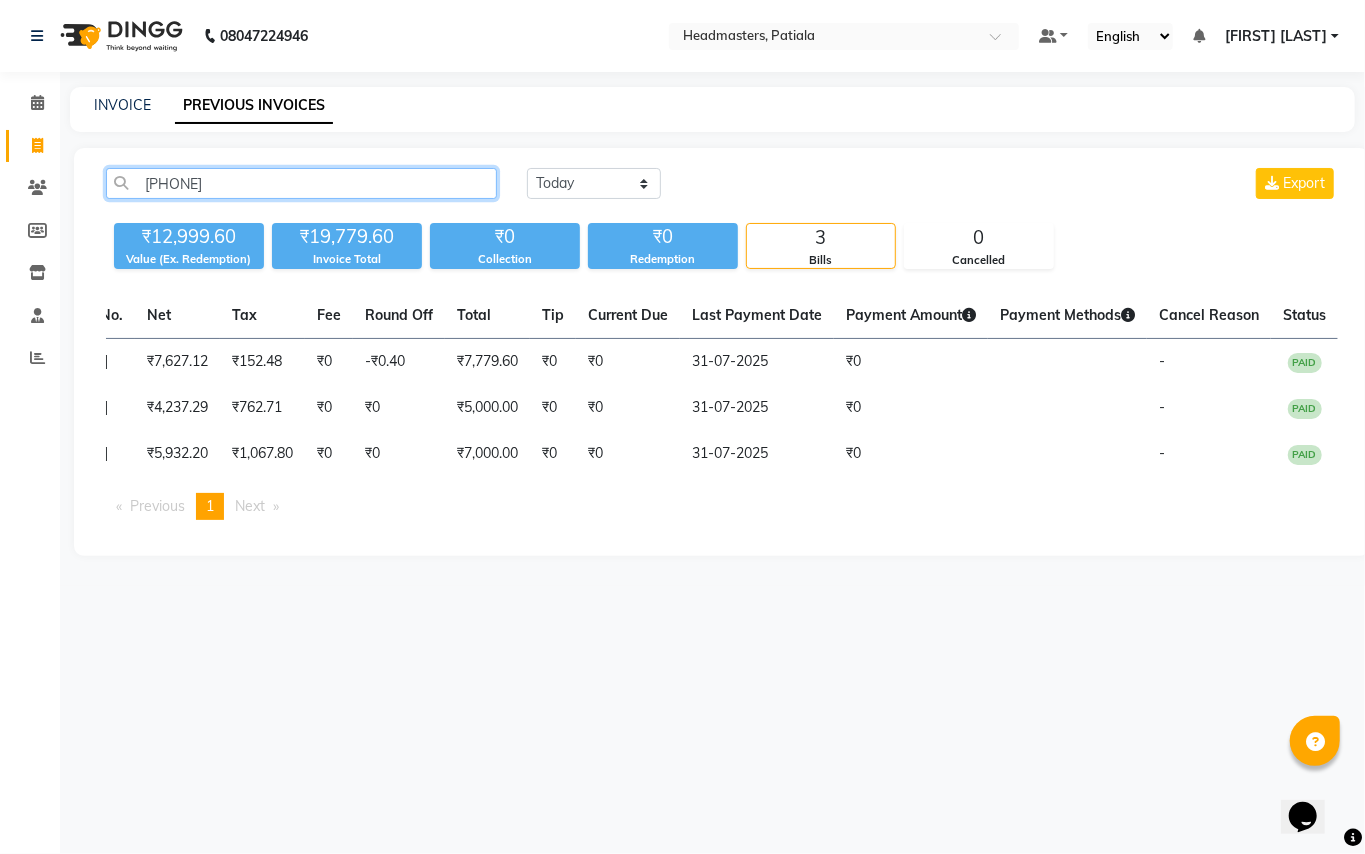 scroll, scrollTop: 0, scrollLeft: 0, axis: both 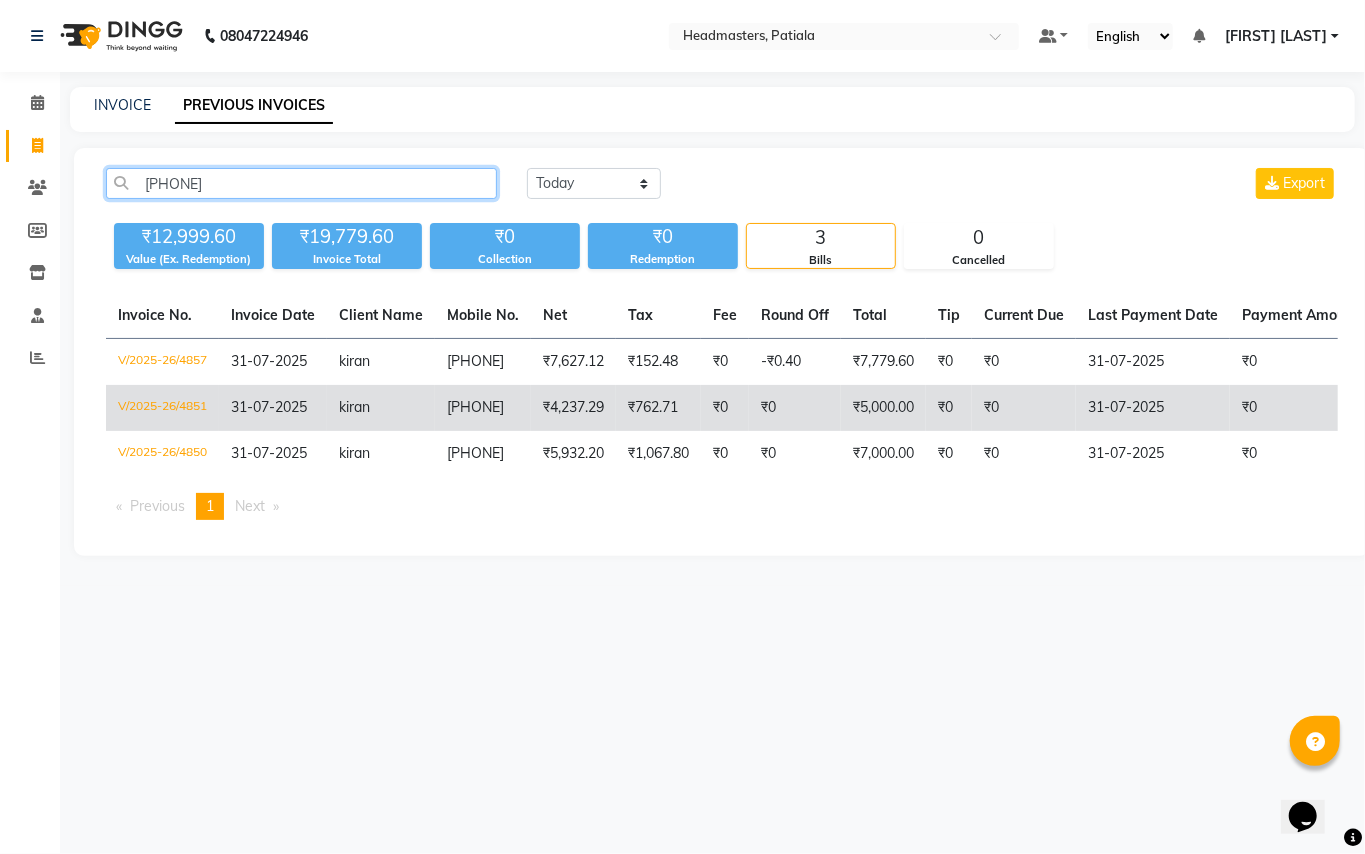 type on "8307238809" 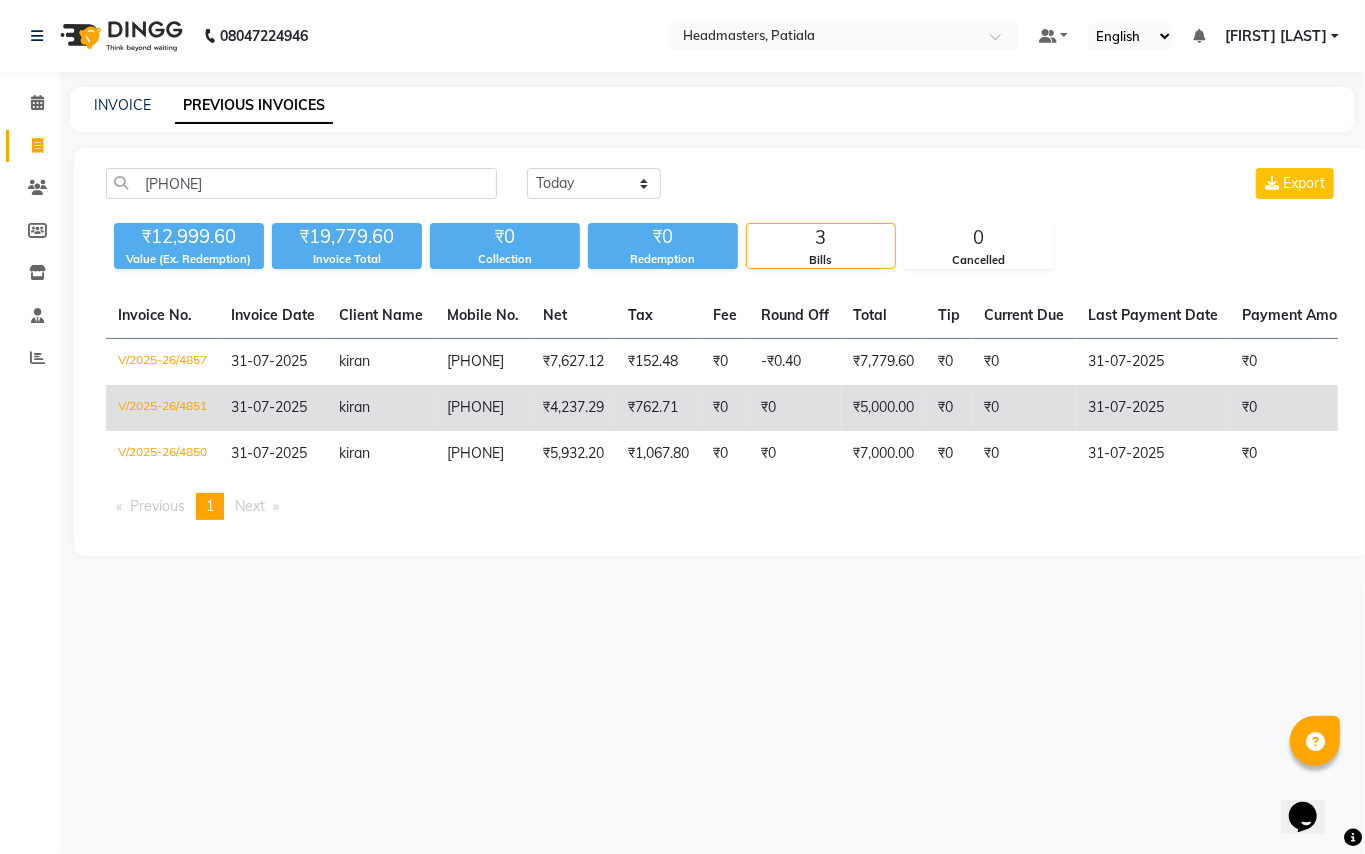 click on "V/2025-26/4851" 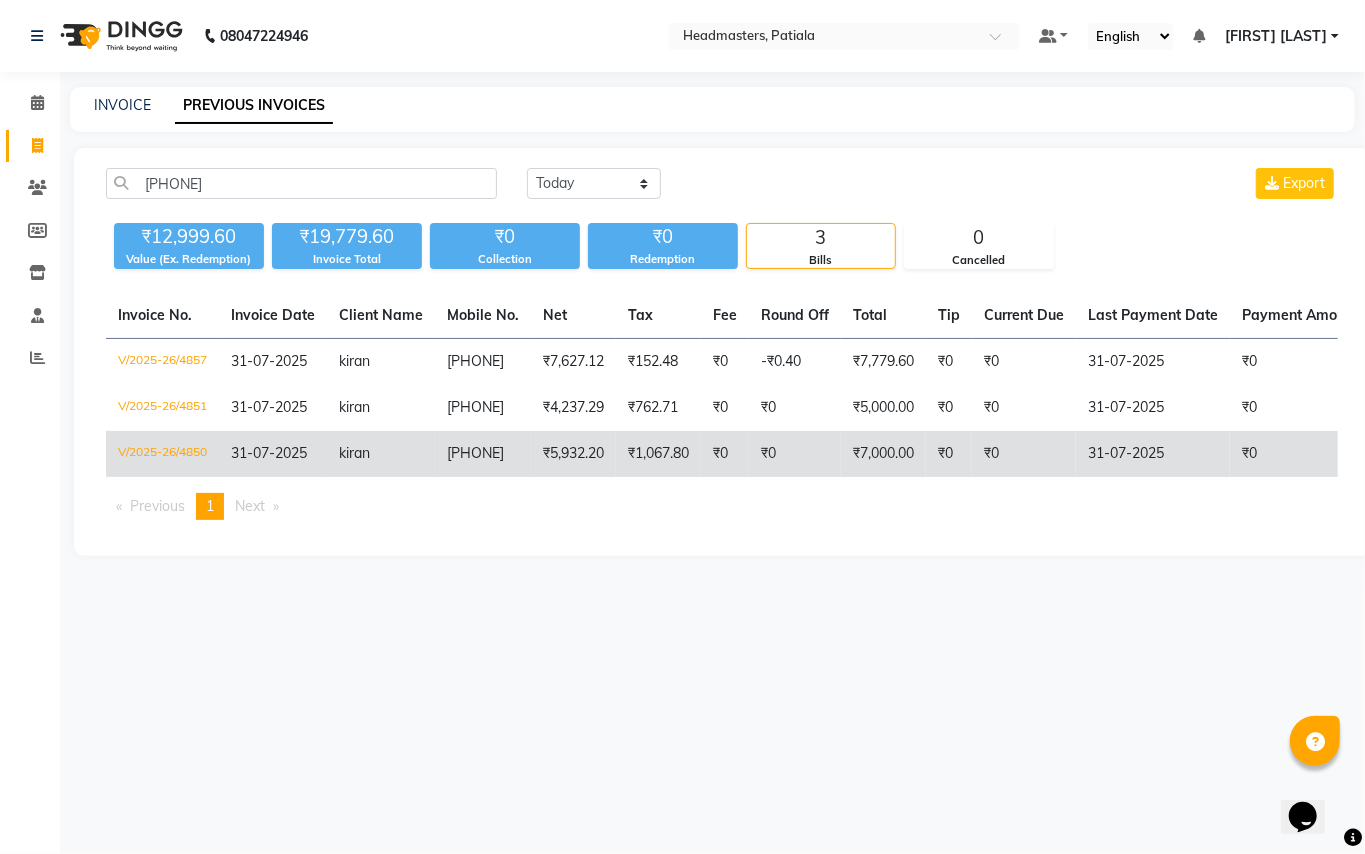 click on "V/2025-26/4850" 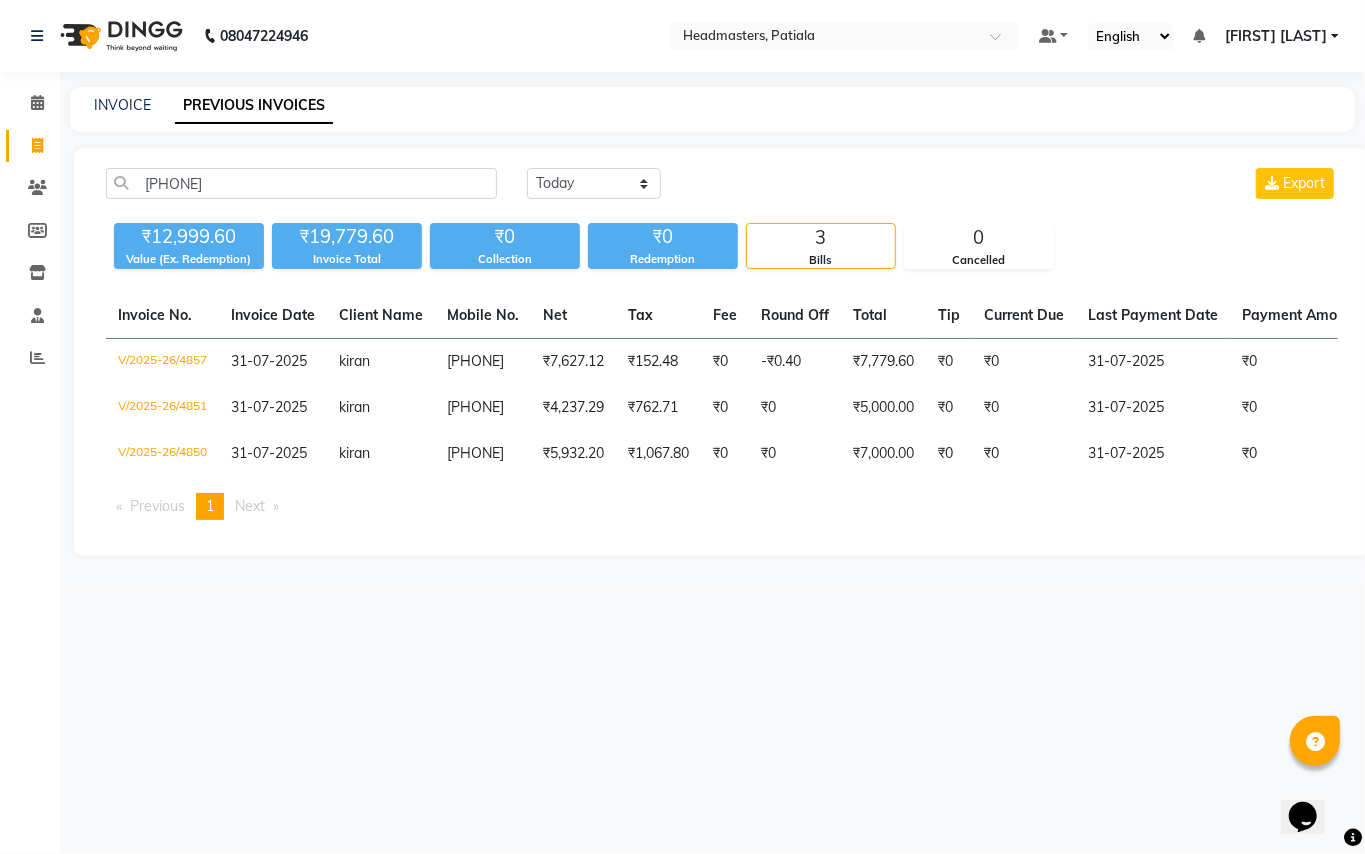 scroll, scrollTop: 0, scrollLeft: 362, axis: horizontal 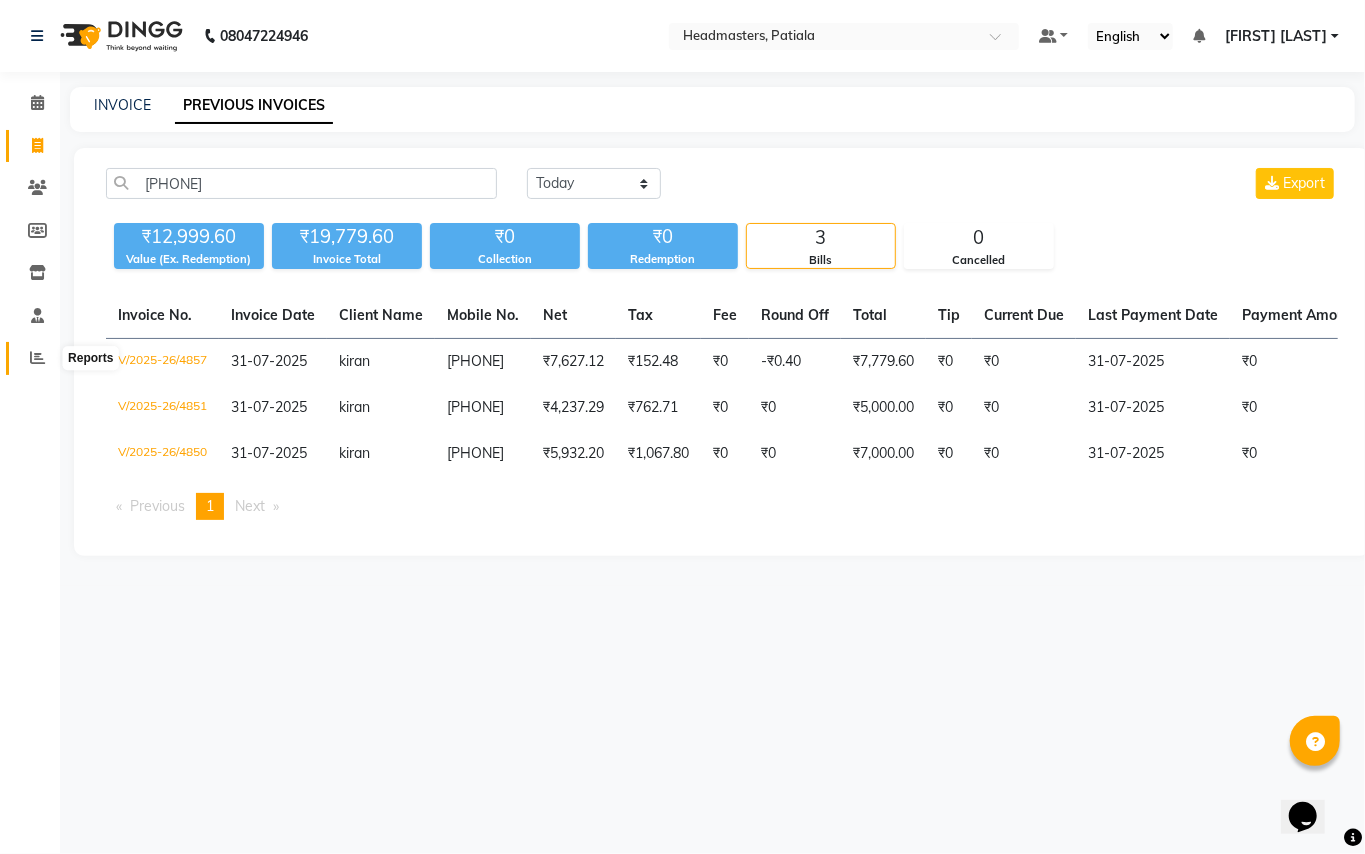 click 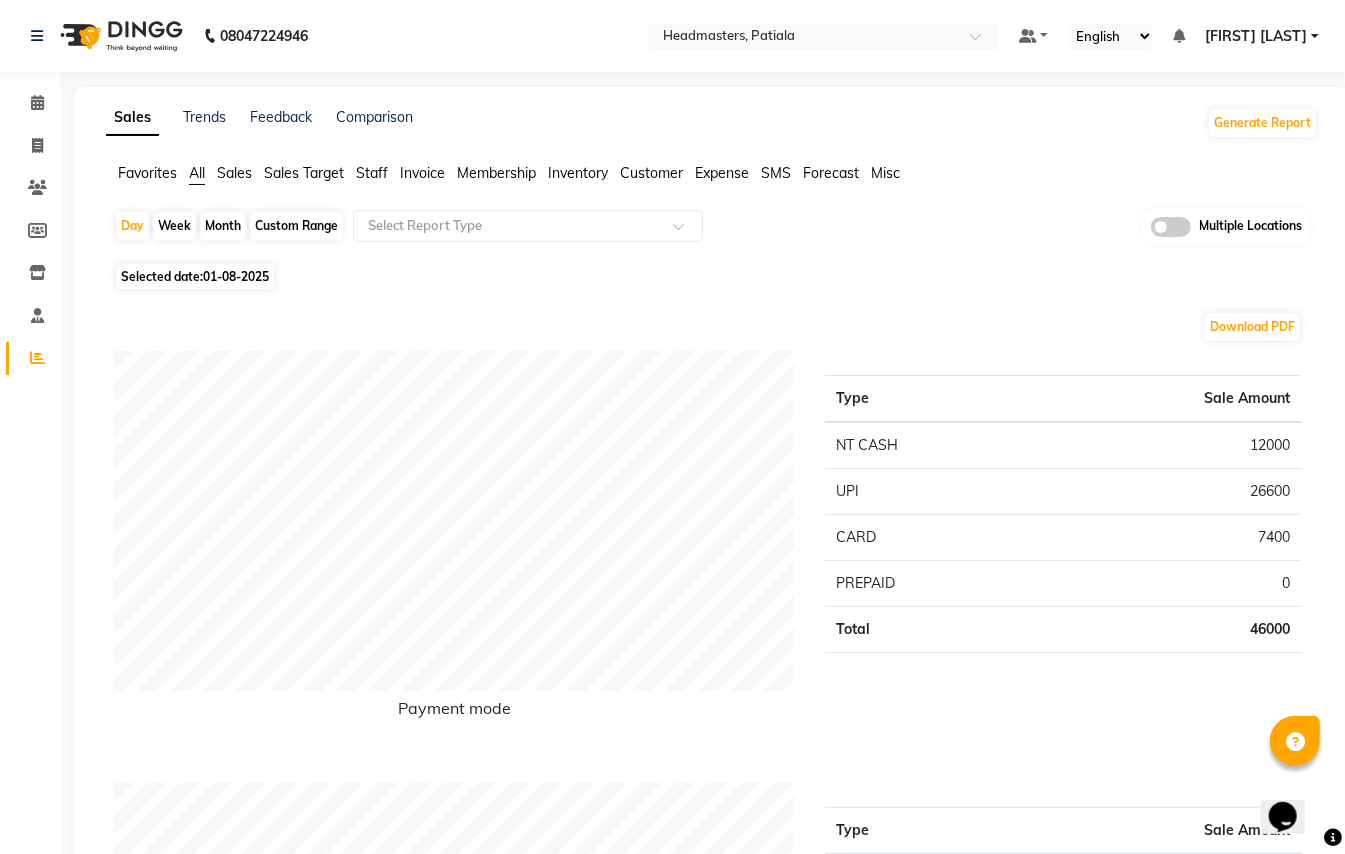 click on "Staff" 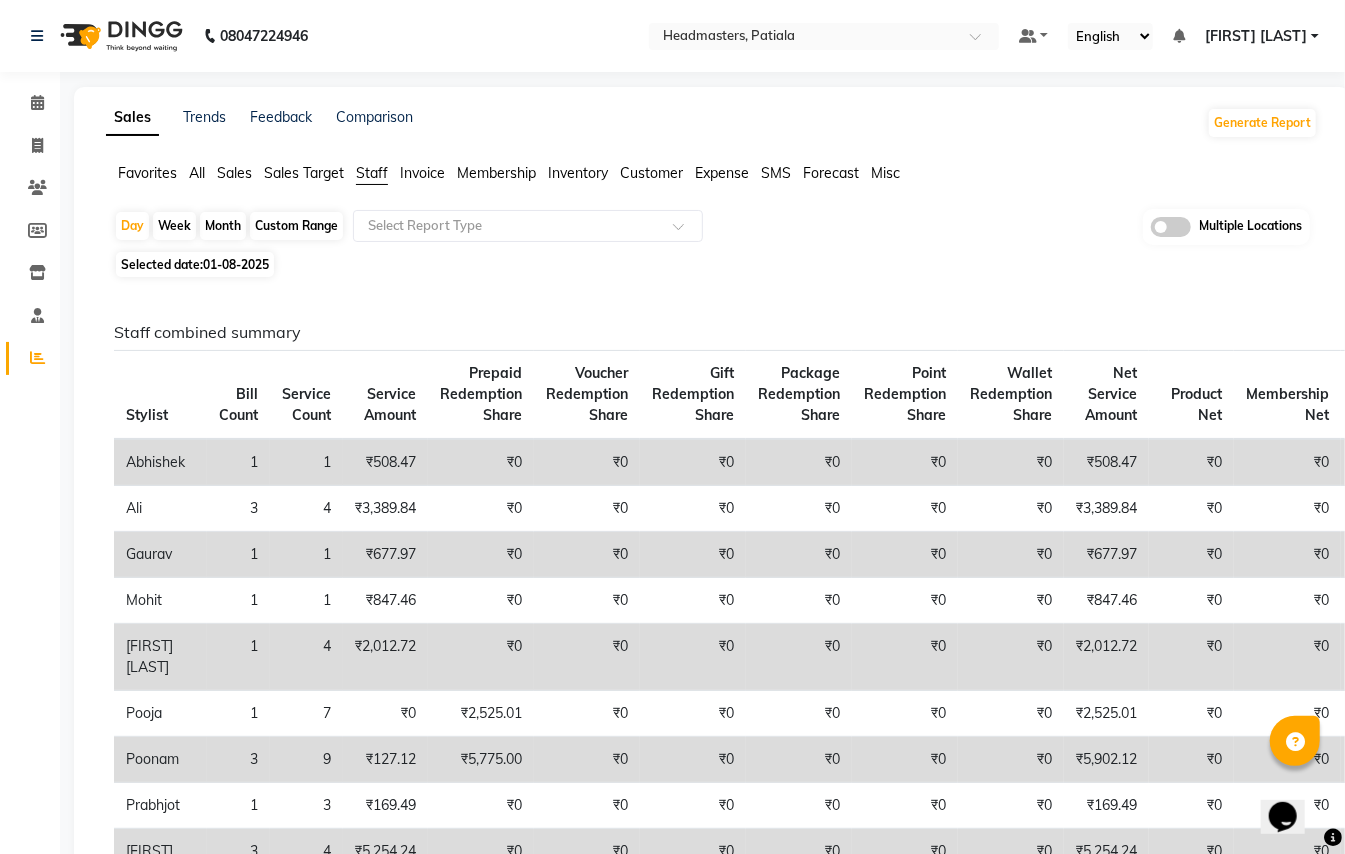 click on "01-08-2025" 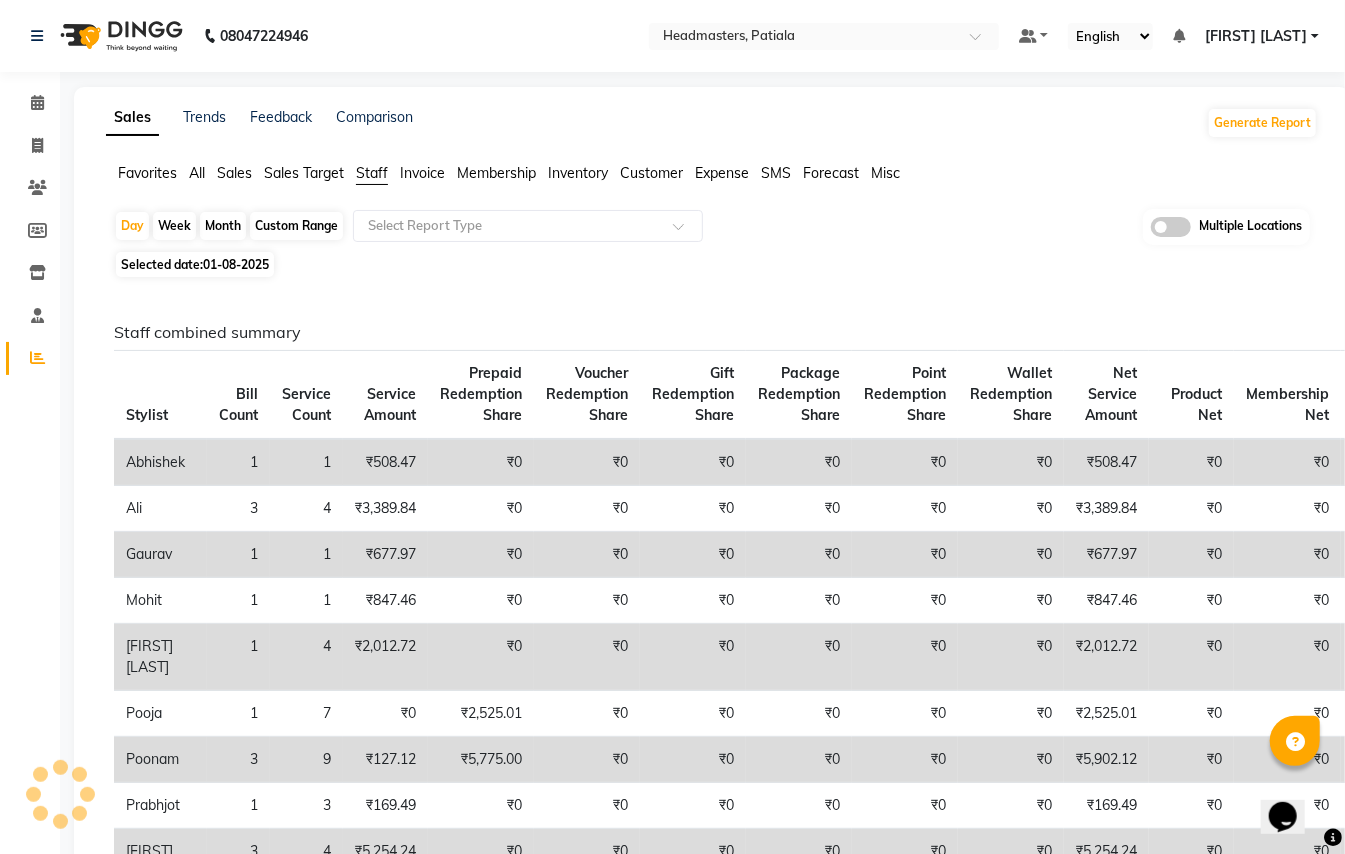 click on "01-08-2025" 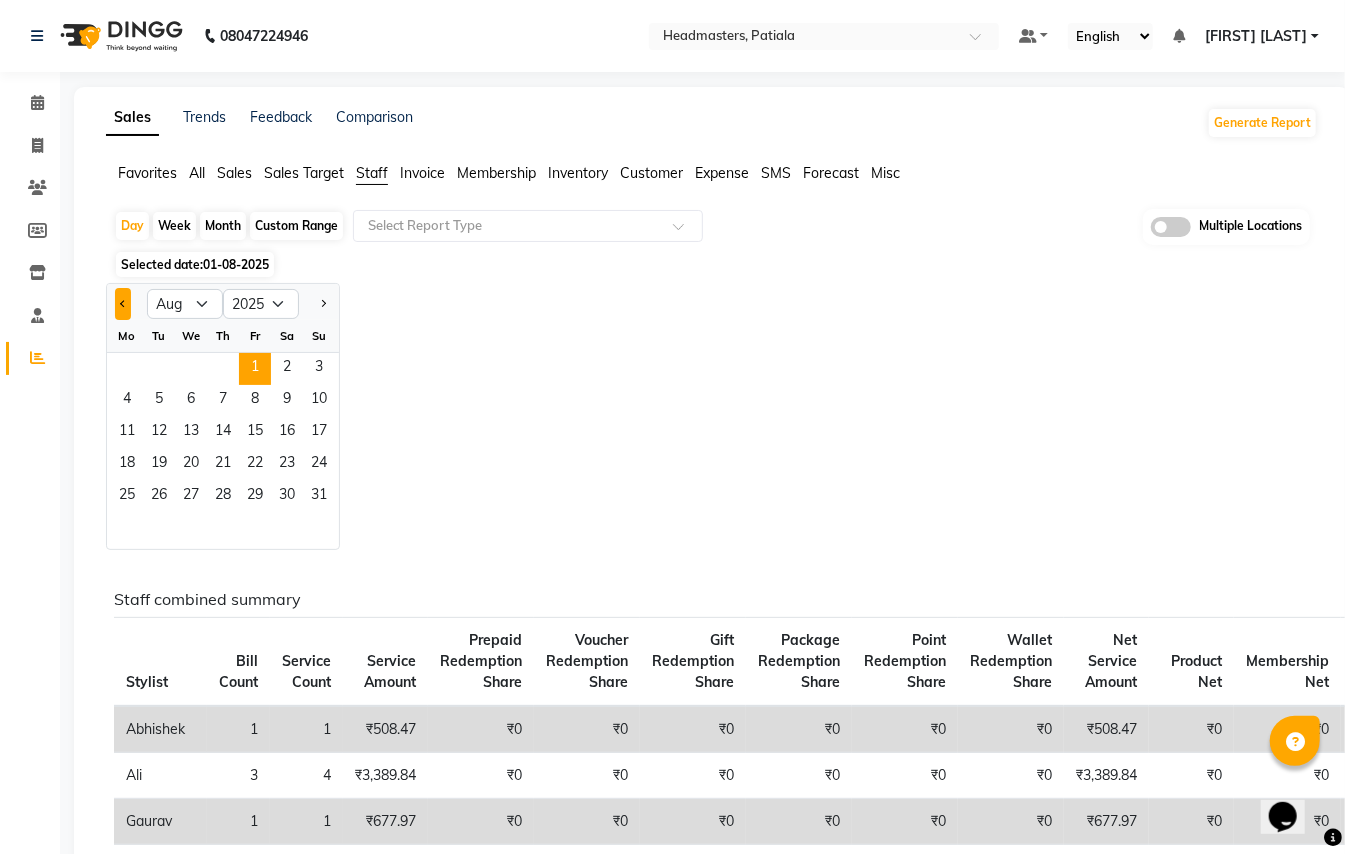 click 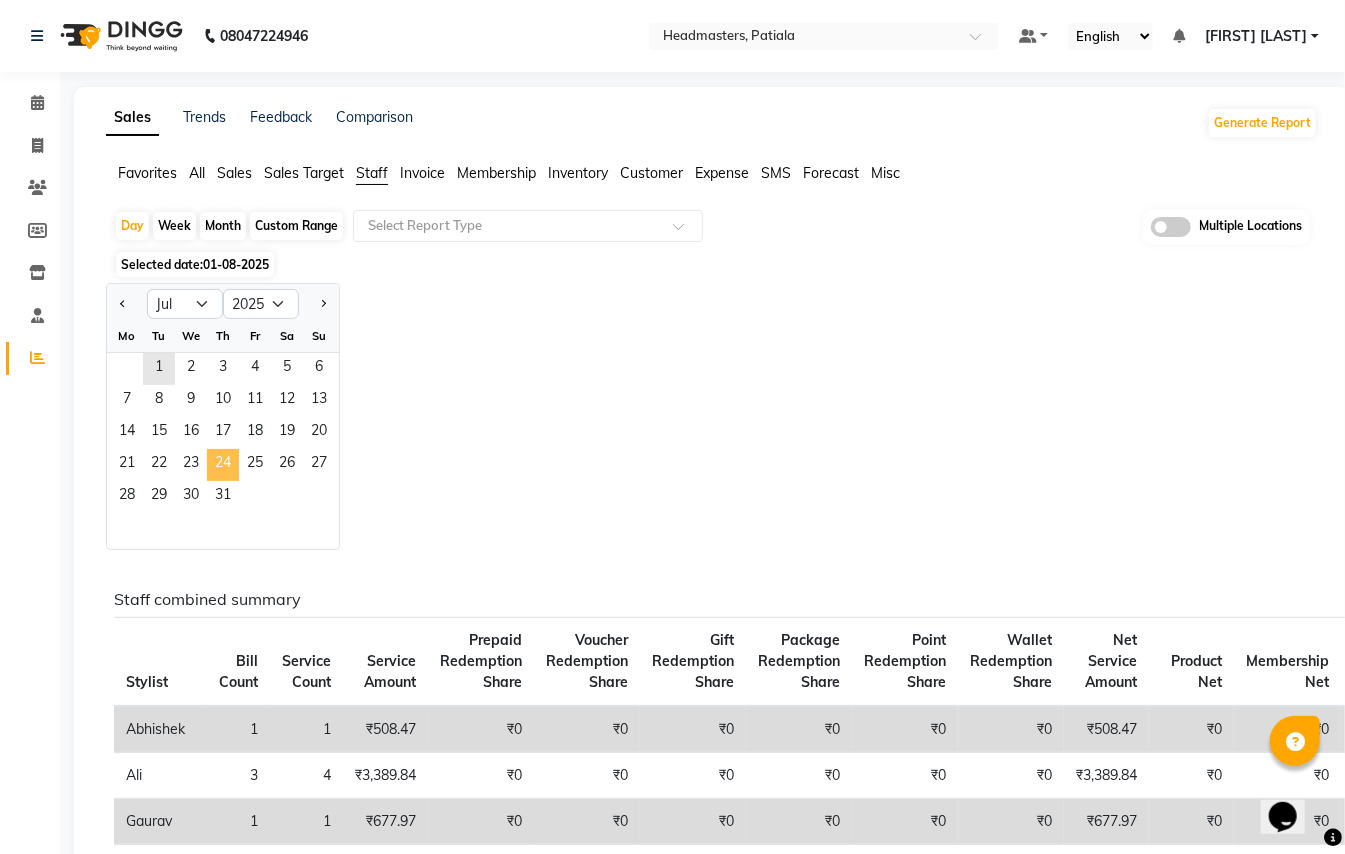 click on "24" 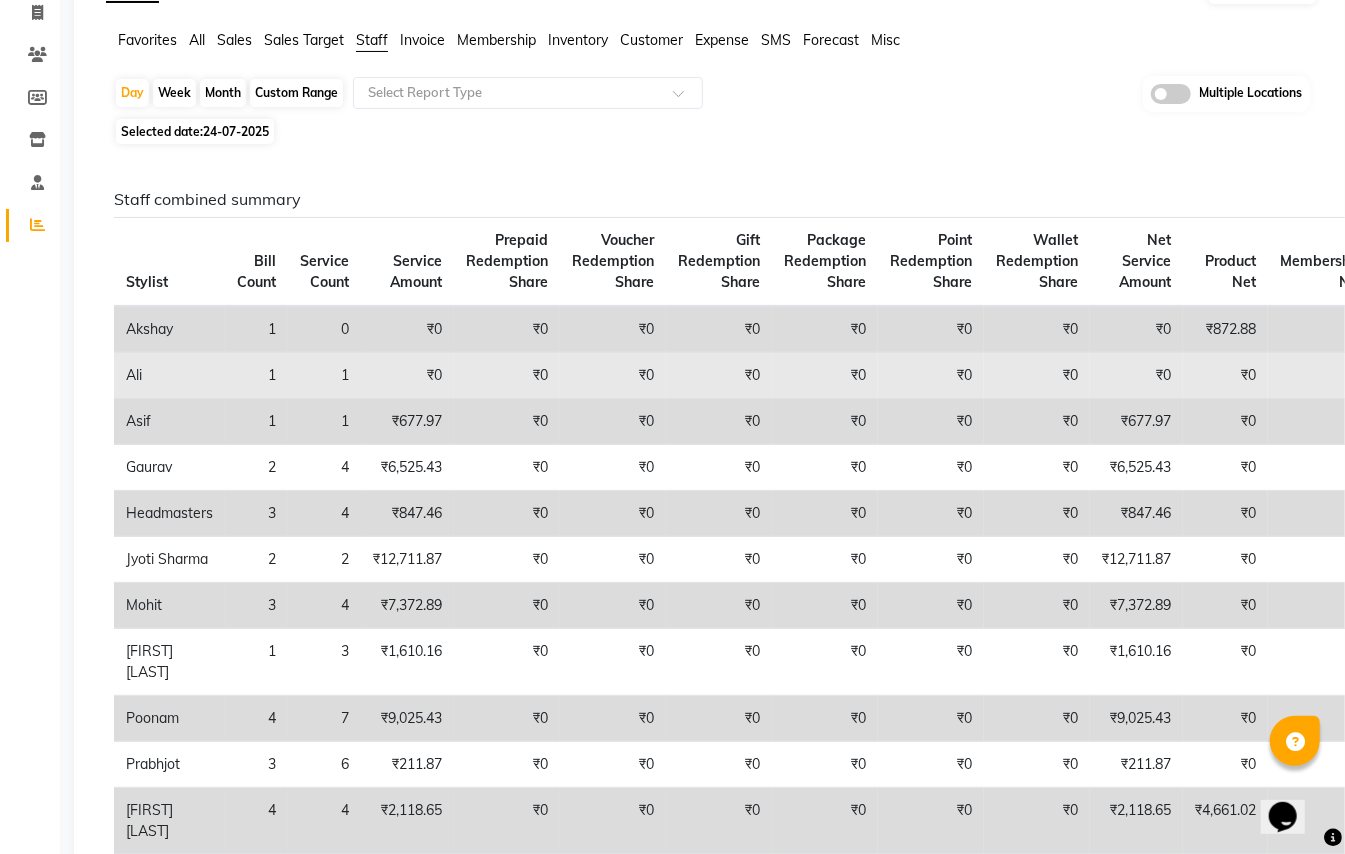 scroll, scrollTop: 0, scrollLeft: 0, axis: both 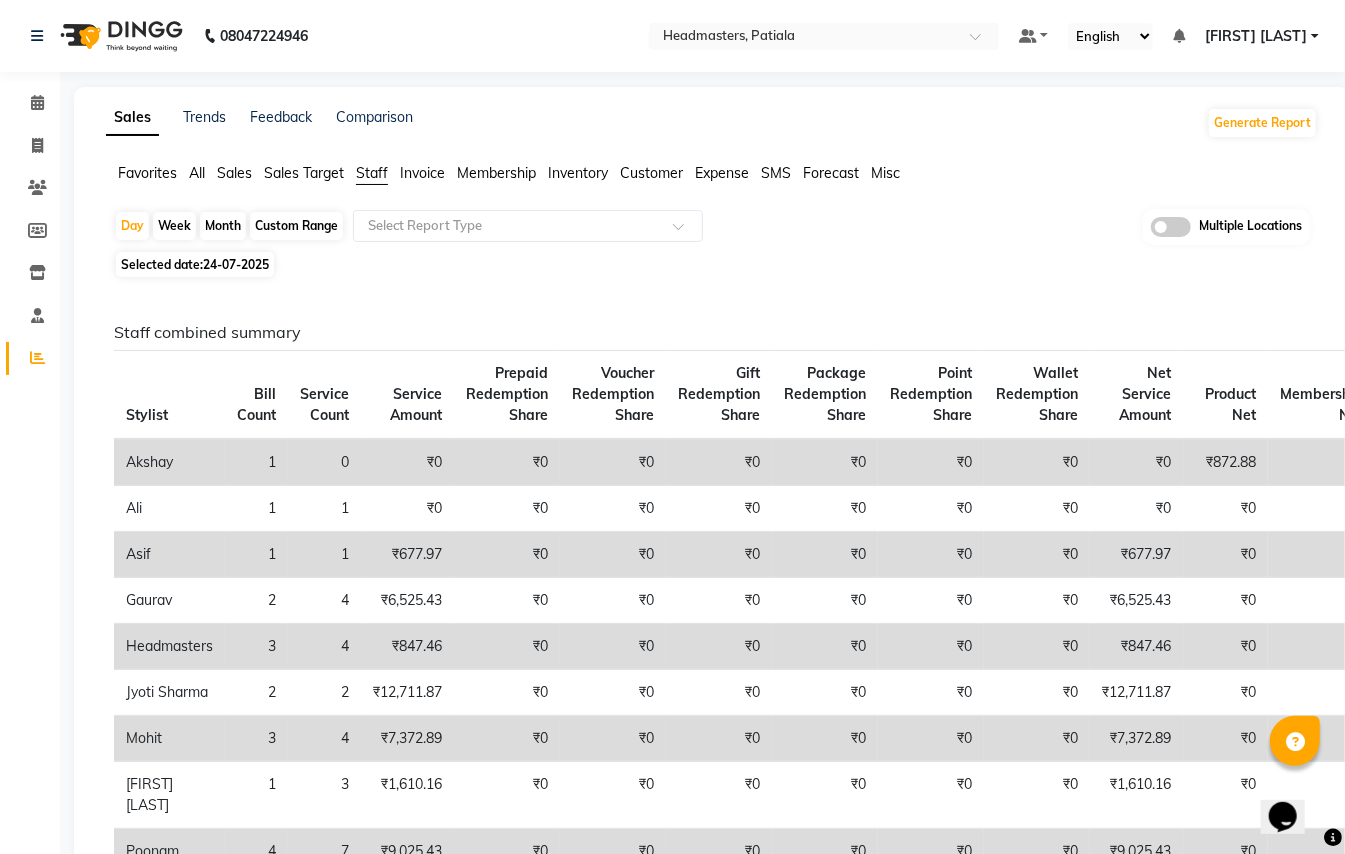click on "24-07-2025" 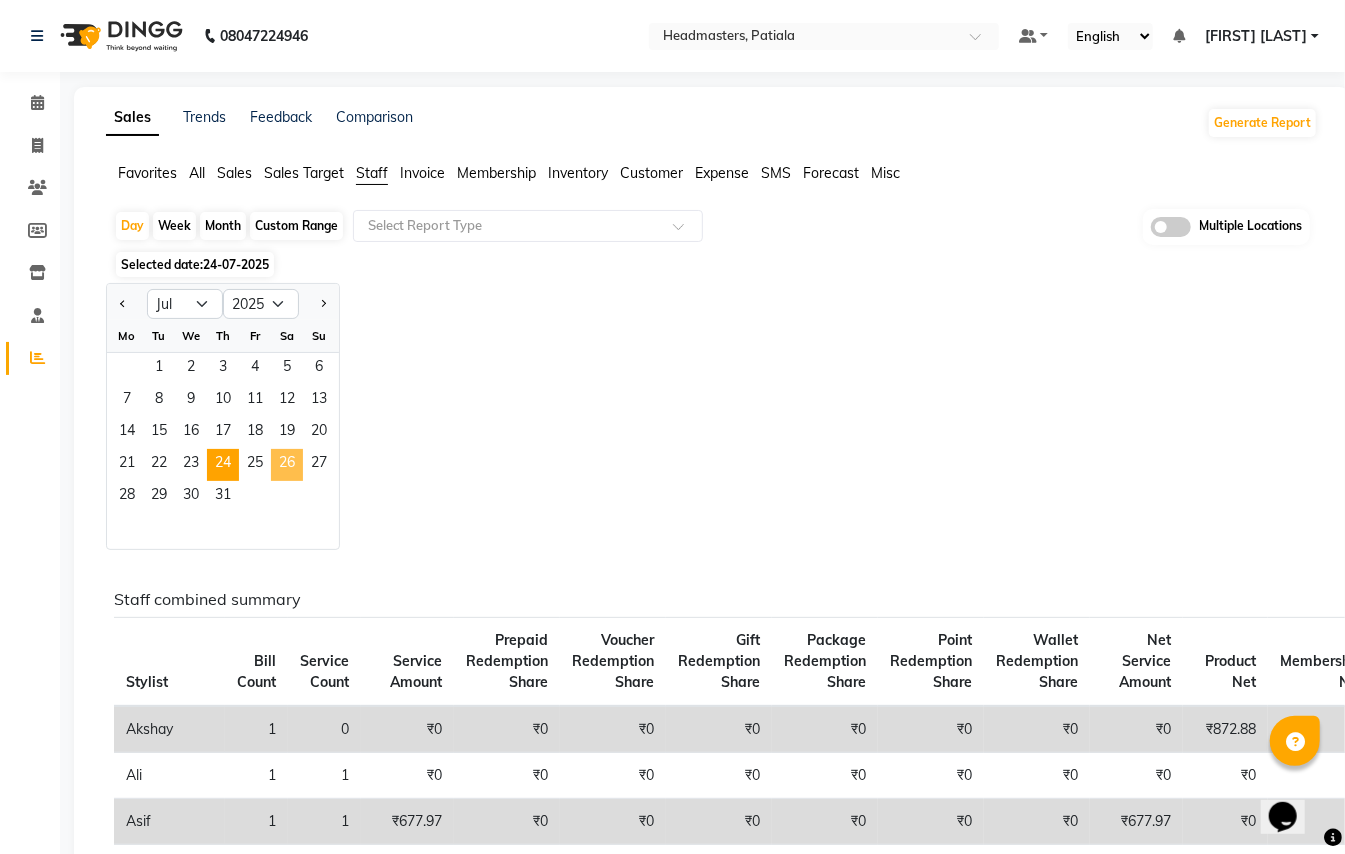 click on "26" 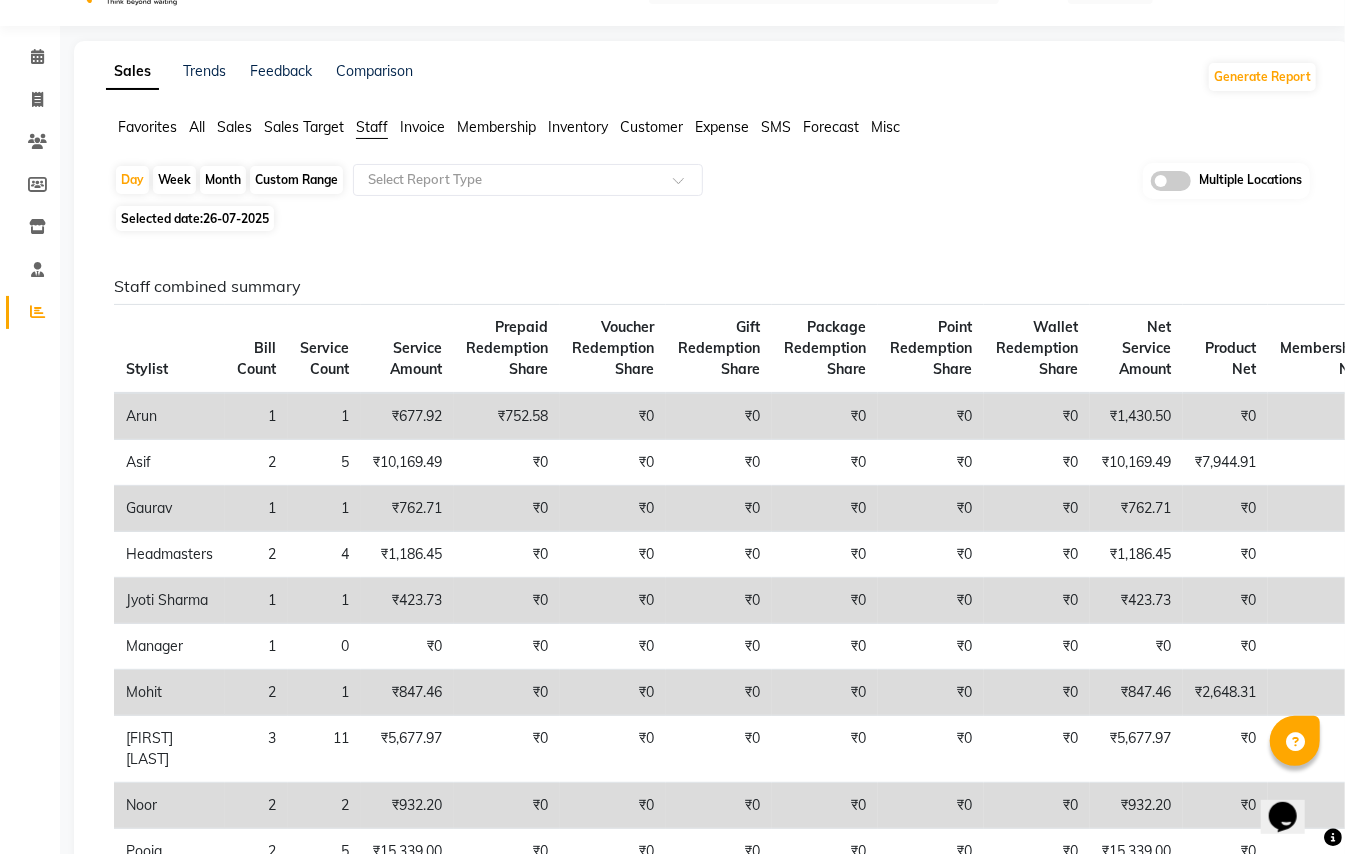 scroll, scrollTop: 0, scrollLeft: 0, axis: both 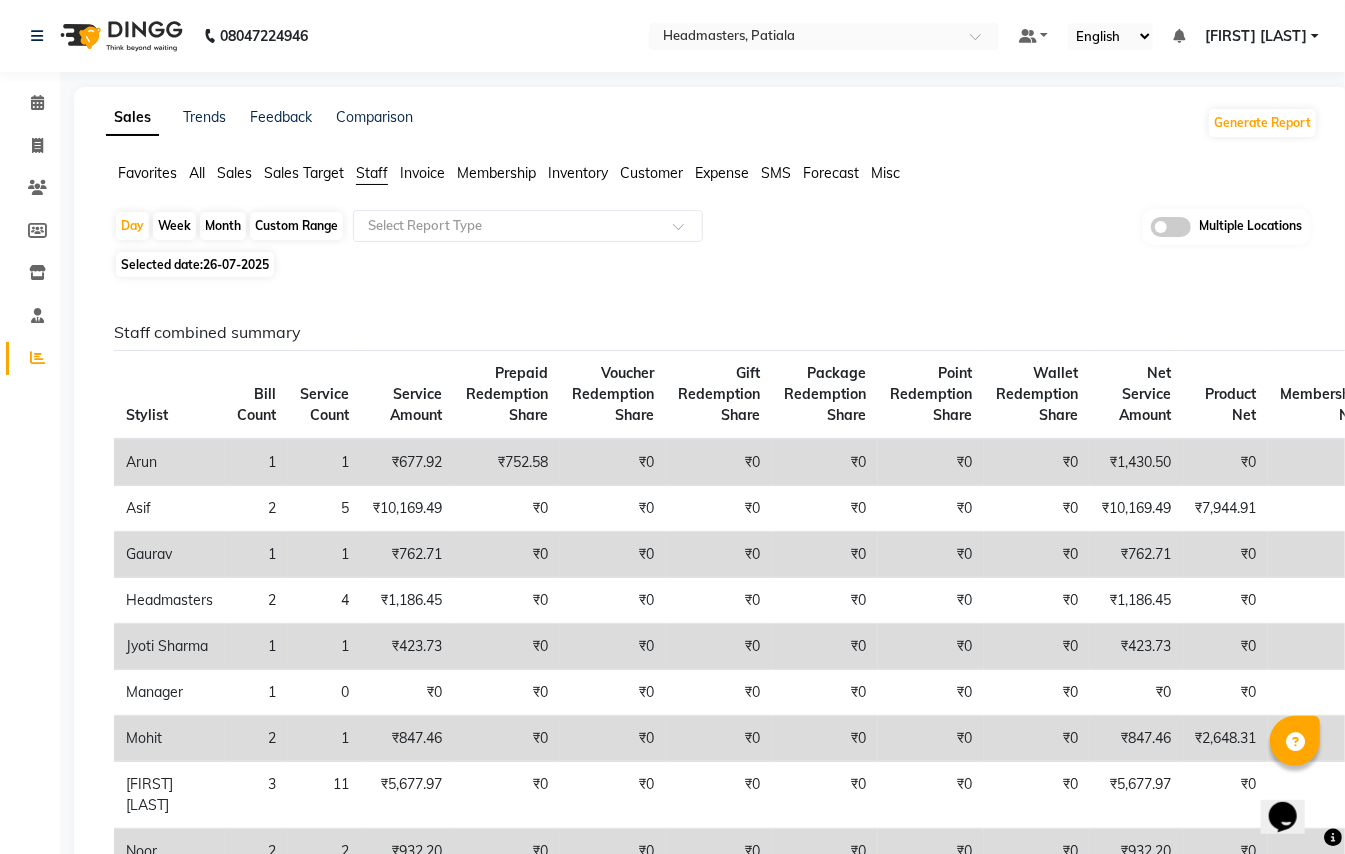 click on "26-07-2025" 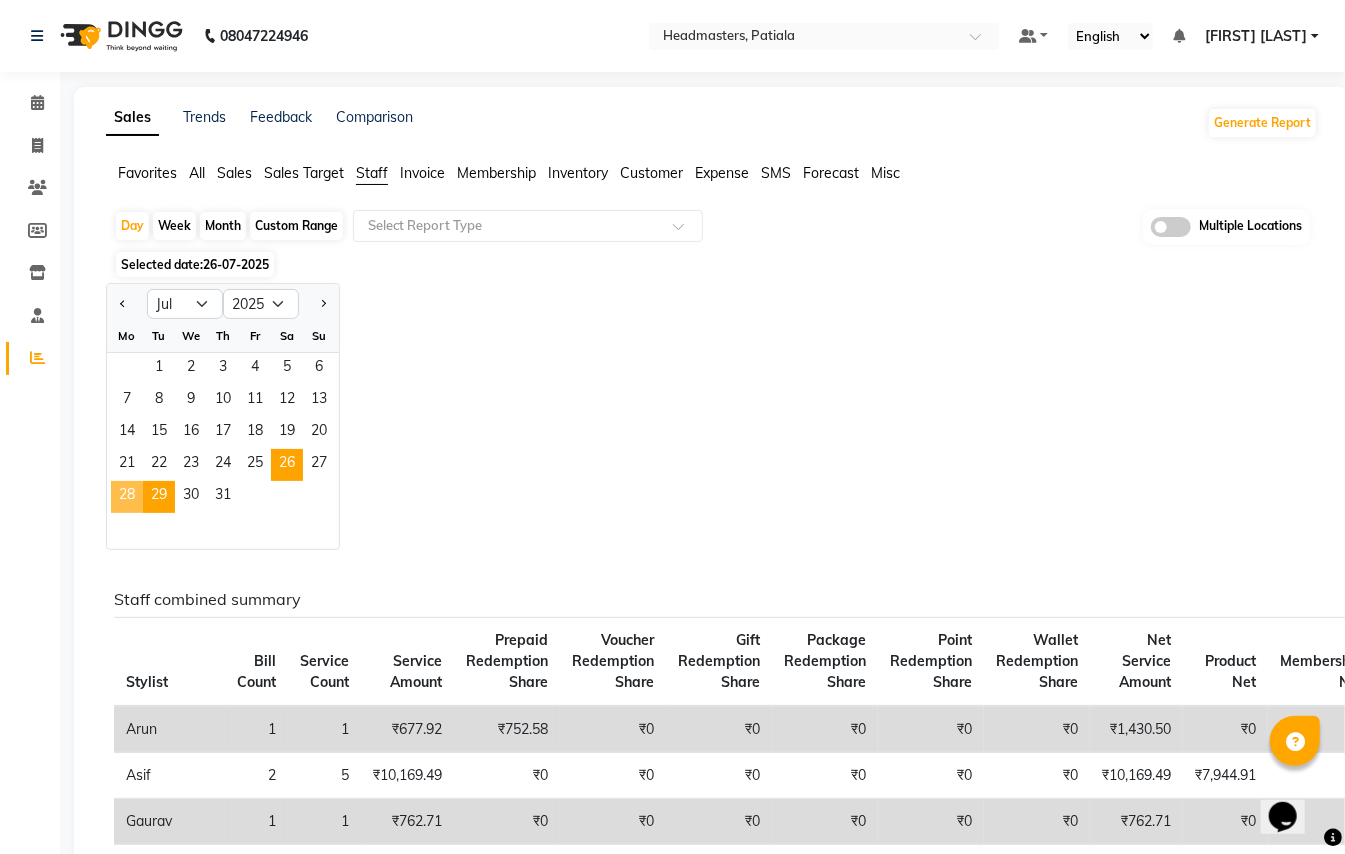 drag, startPoint x: 141, startPoint y: 501, endPoint x: 153, endPoint y: 504, distance: 12.369317 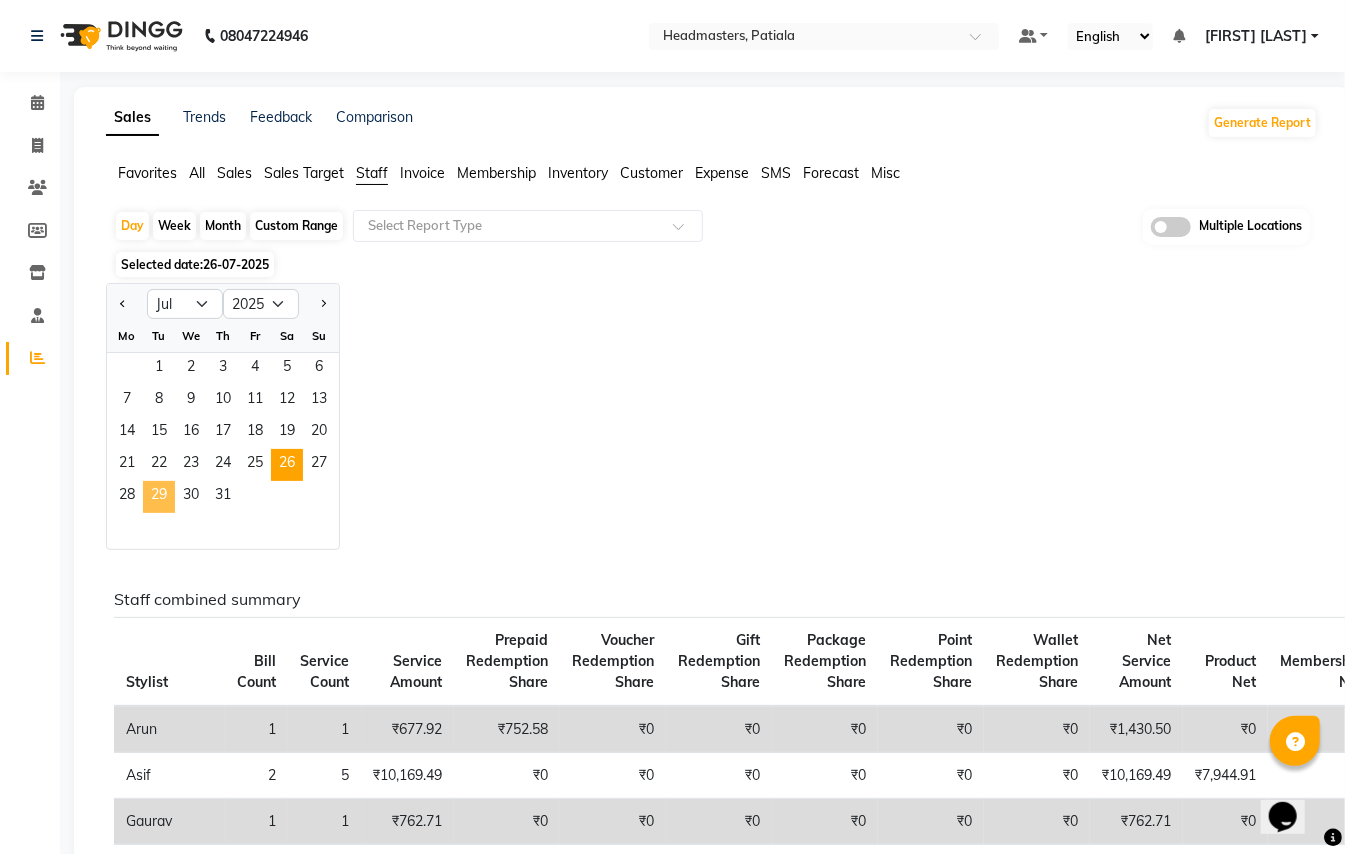 click on "29" 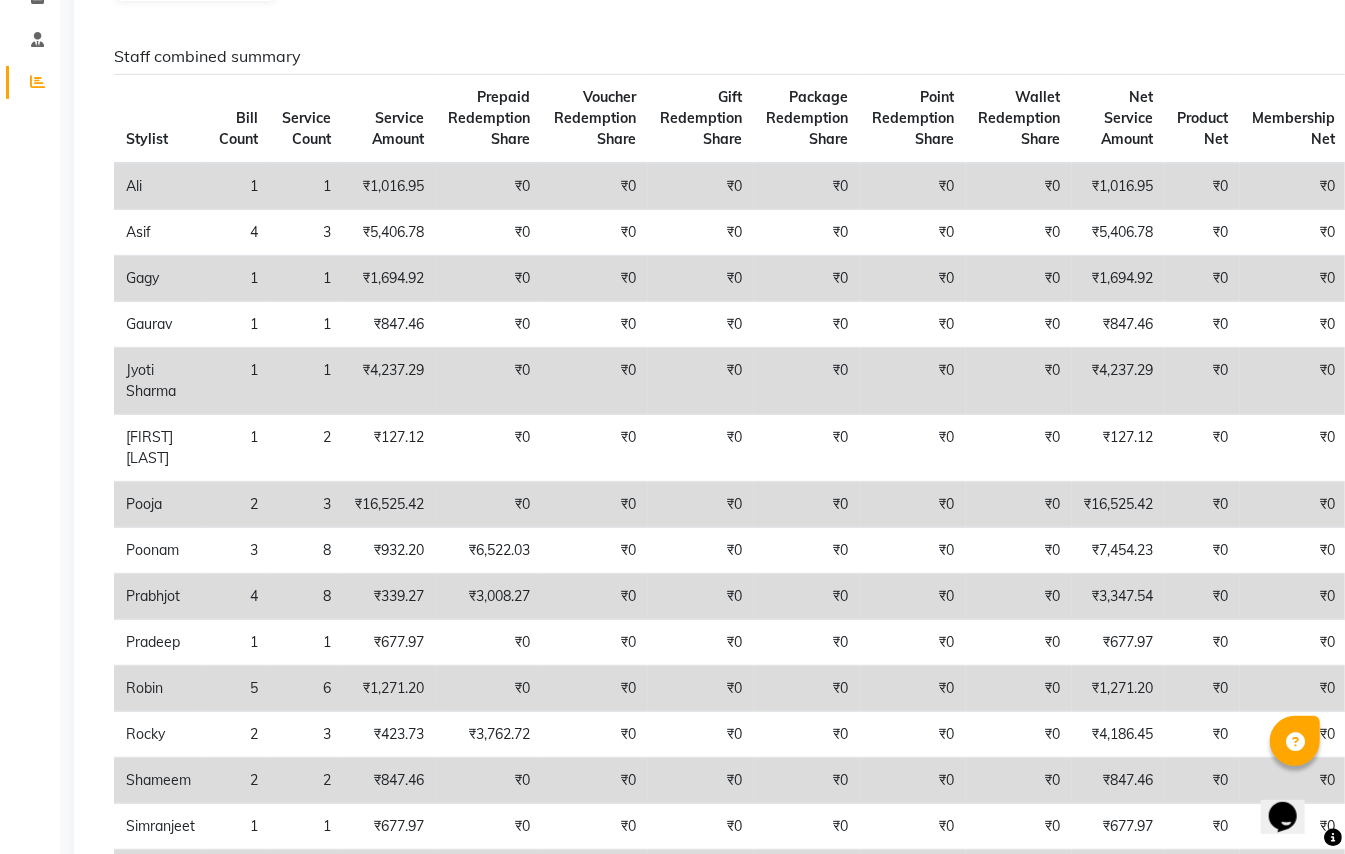 scroll, scrollTop: 0, scrollLeft: 0, axis: both 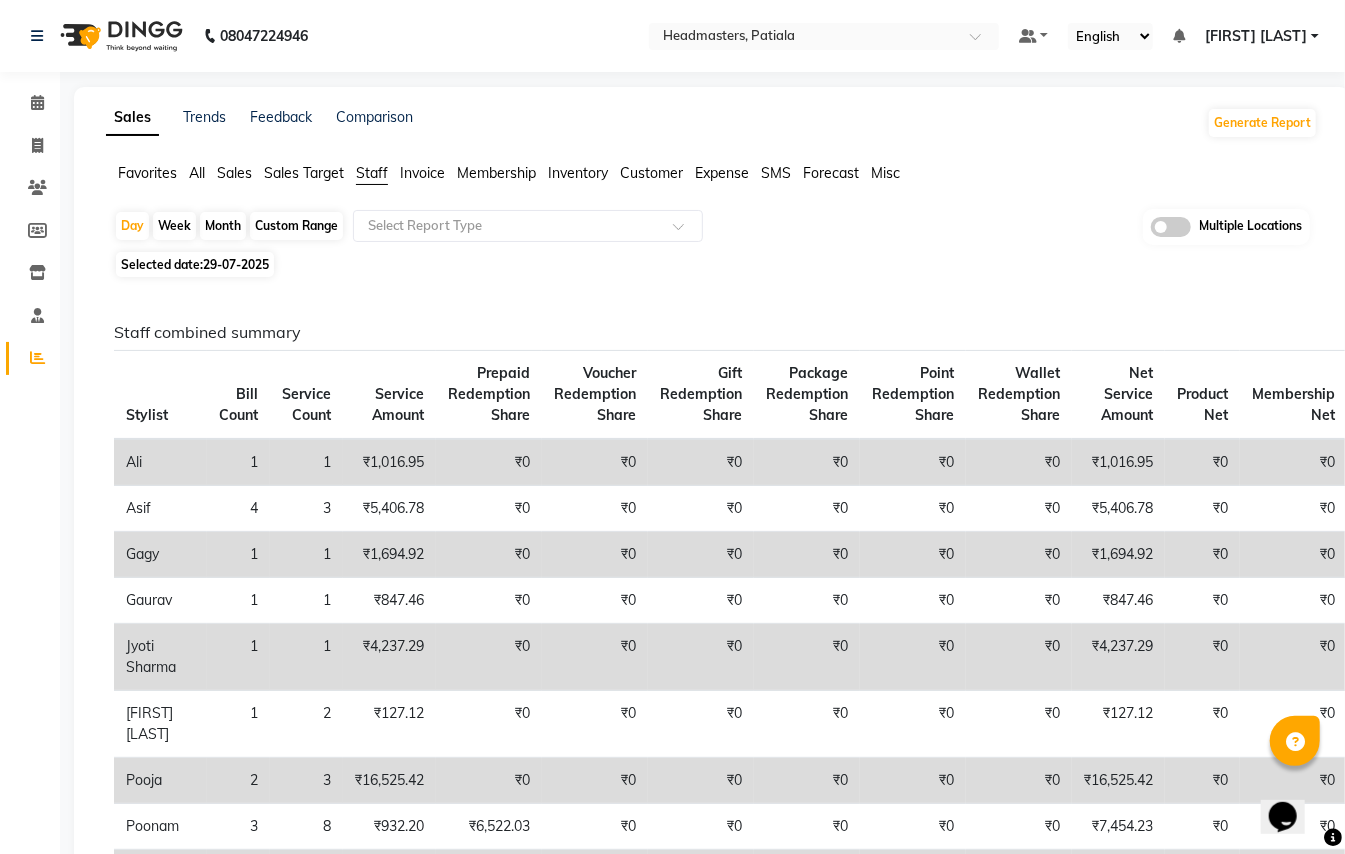 click on "29-07-2025" 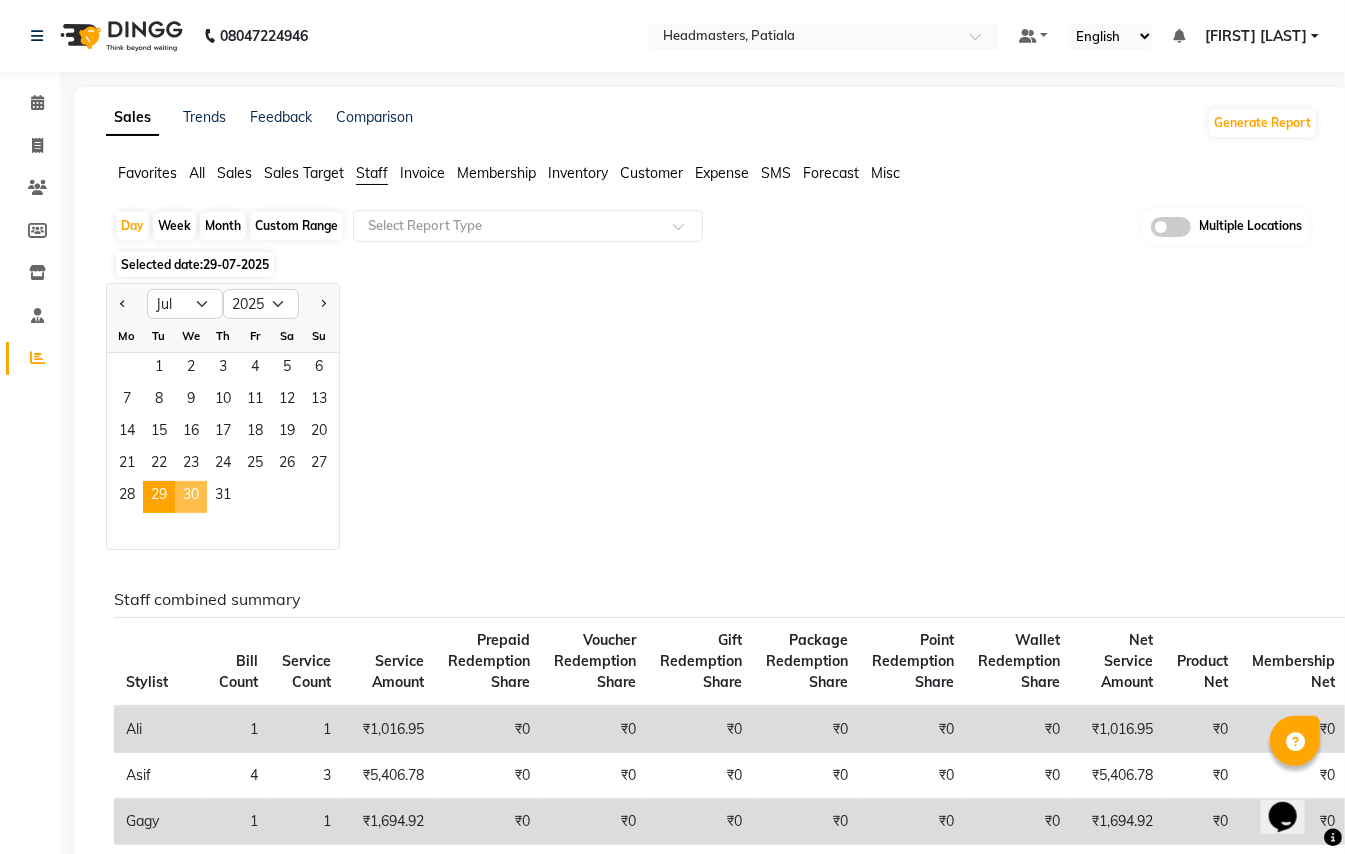 click on "30" 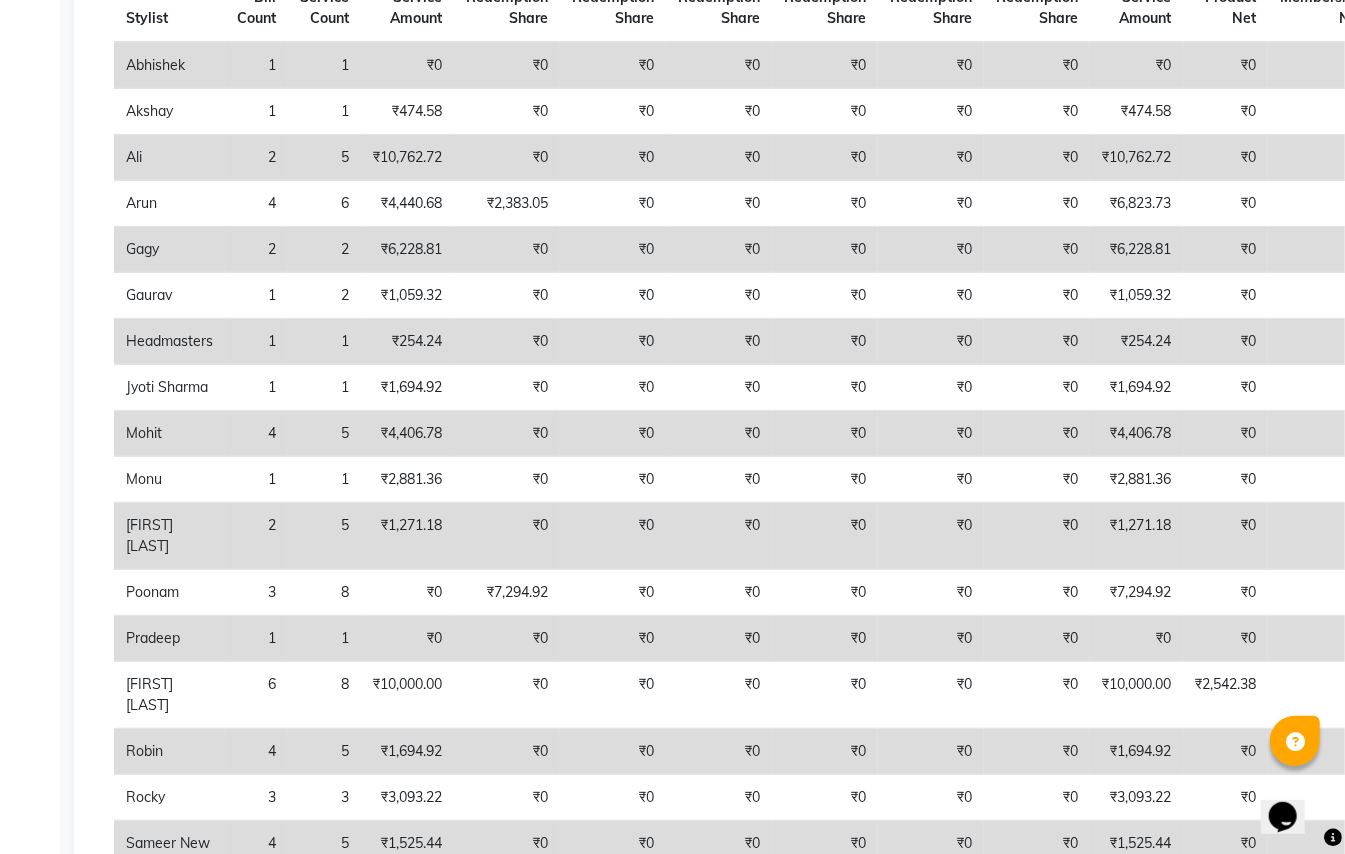 scroll, scrollTop: 0, scrollLeft: 0, axis: both 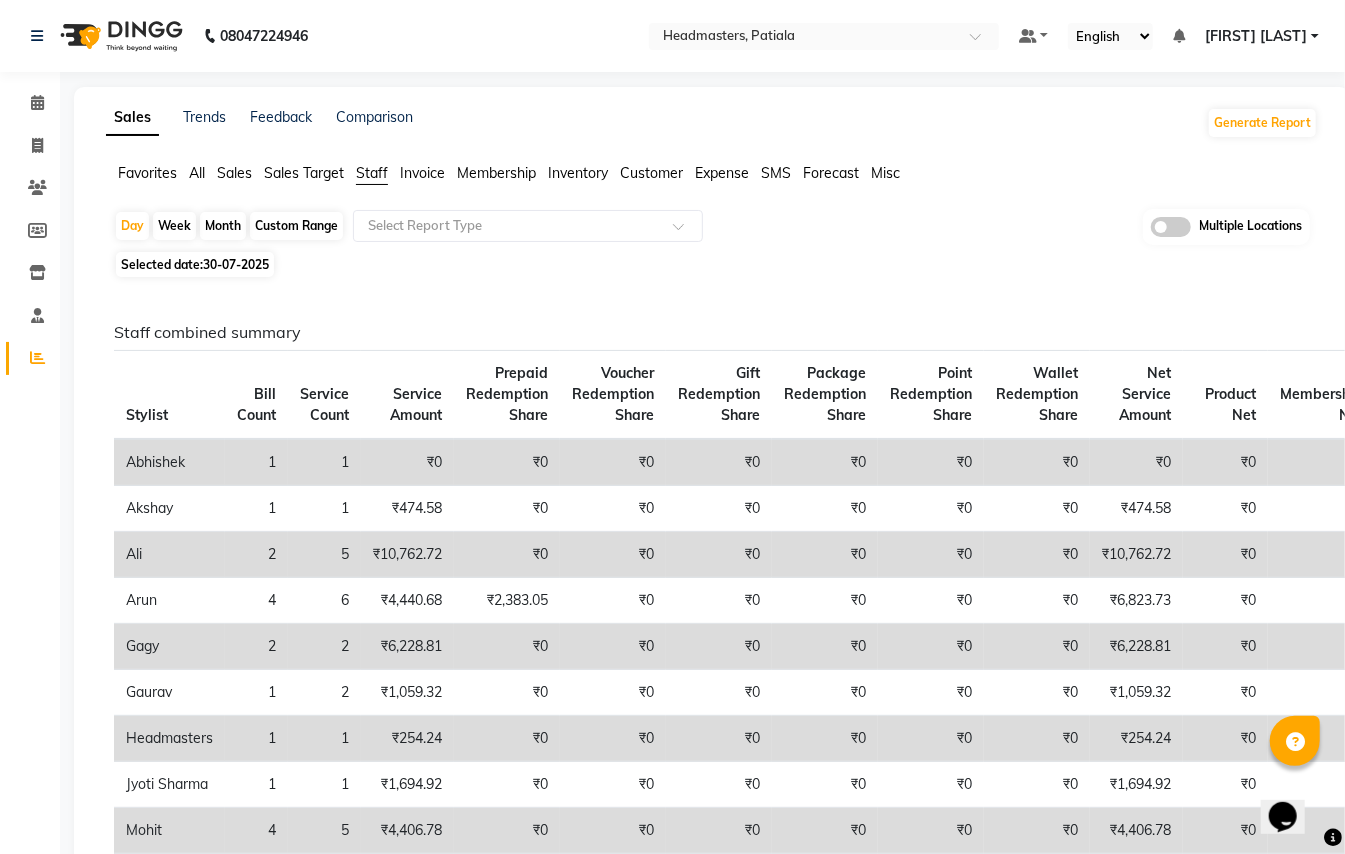 click on "30-07-2025" 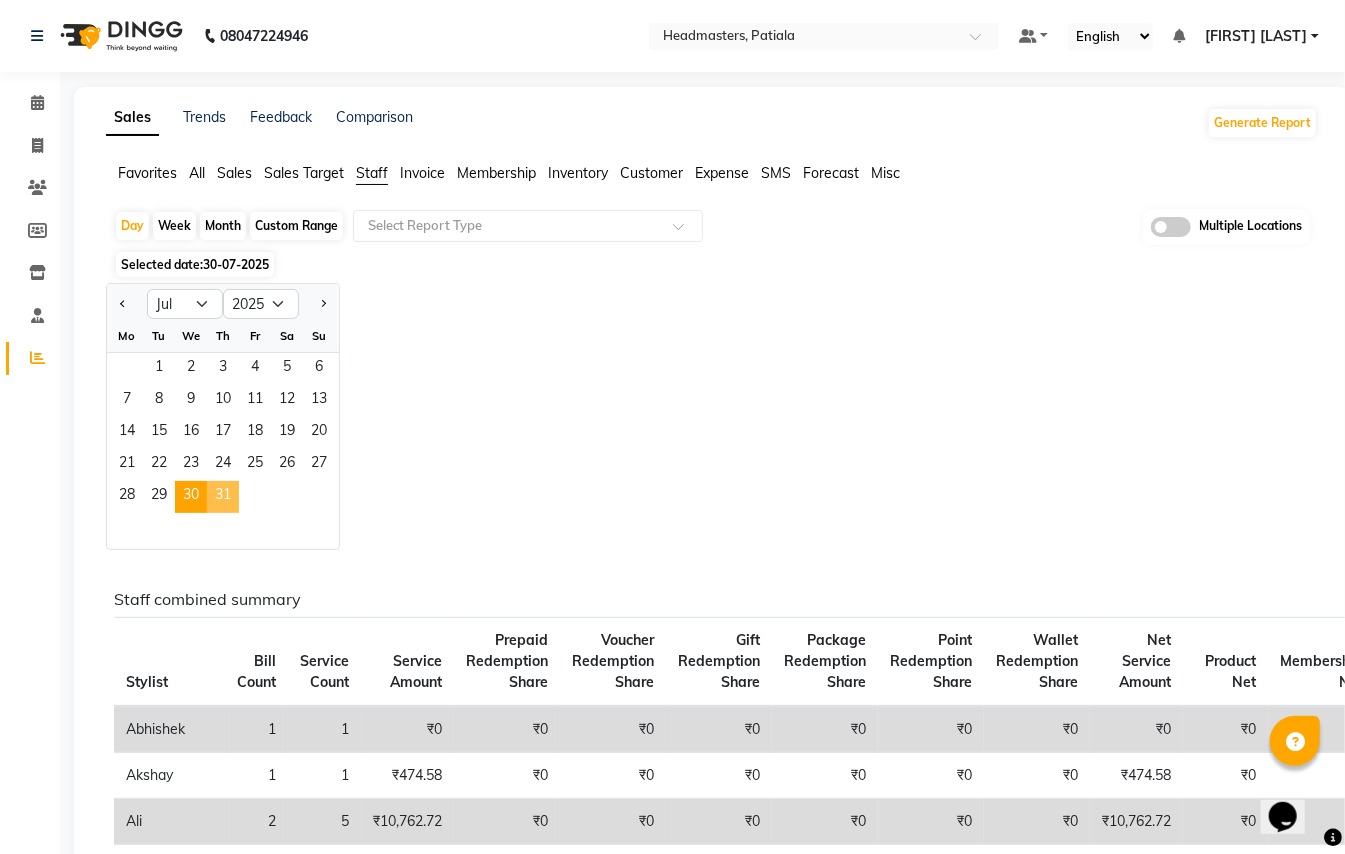 click on "31" 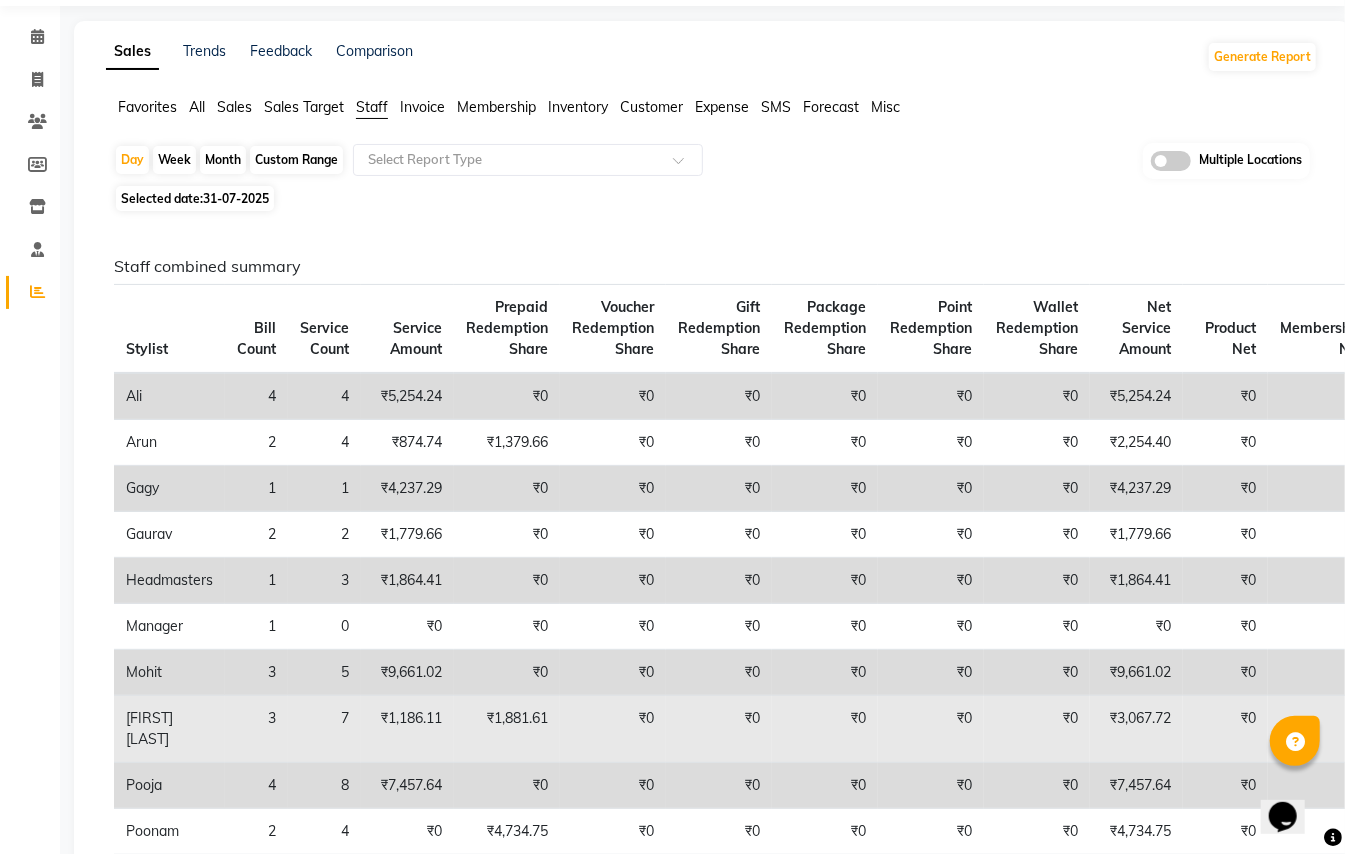 scroll, scrollTop: 133, scrollLeft: 0, axis: vertical 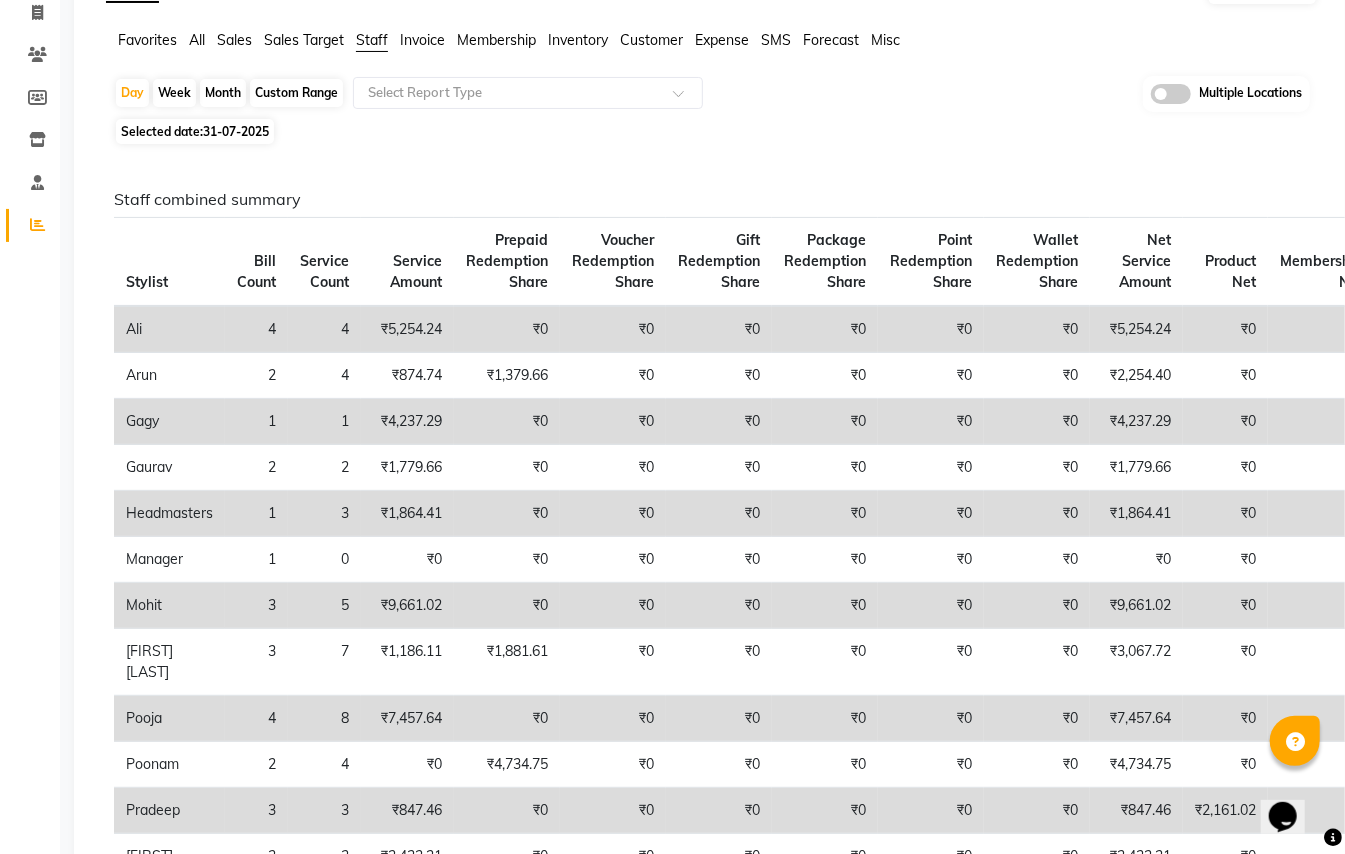 click on "31-07-2025" 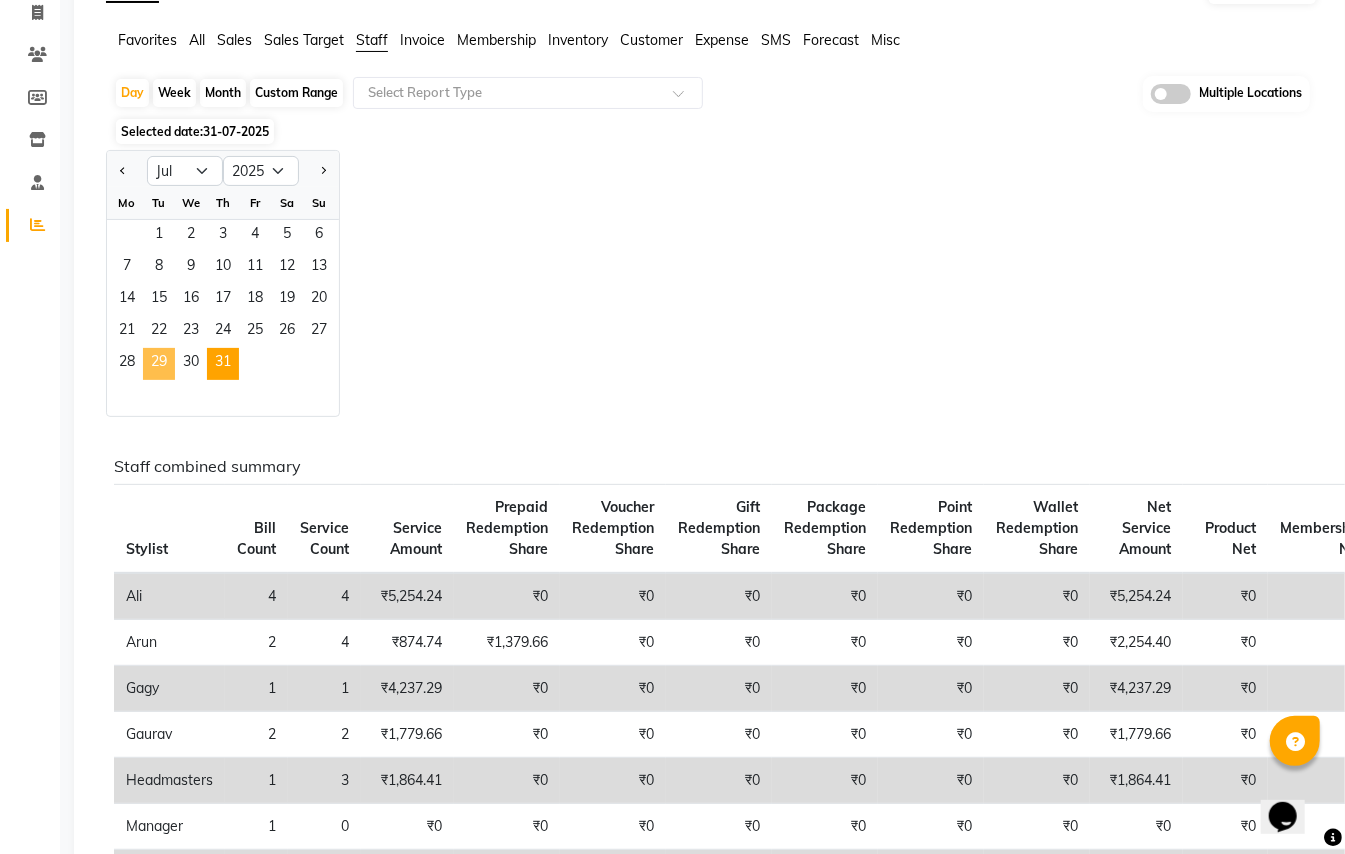 click on "29" 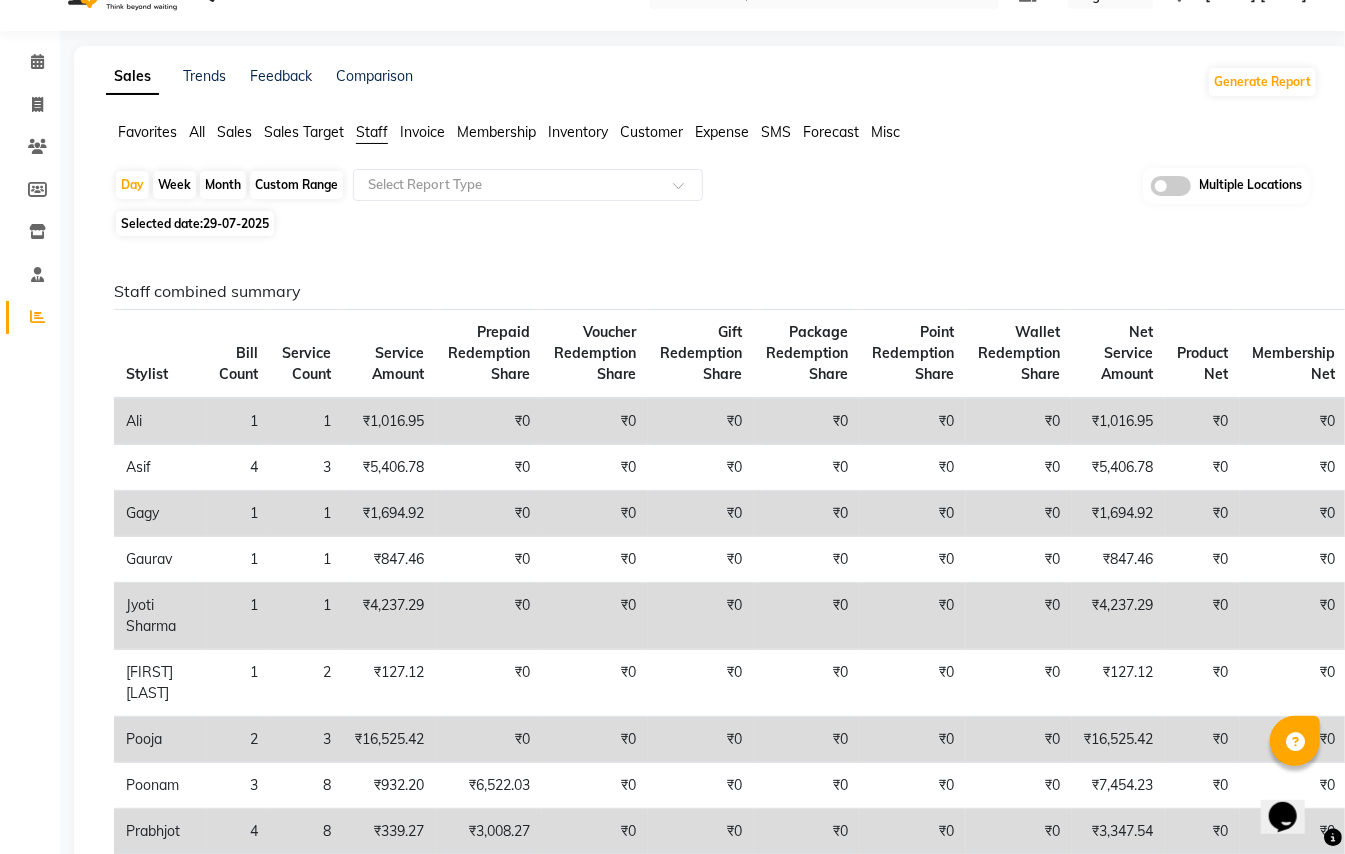 scroll, scrollTop: 0, scrollLeft: 0, axis: both 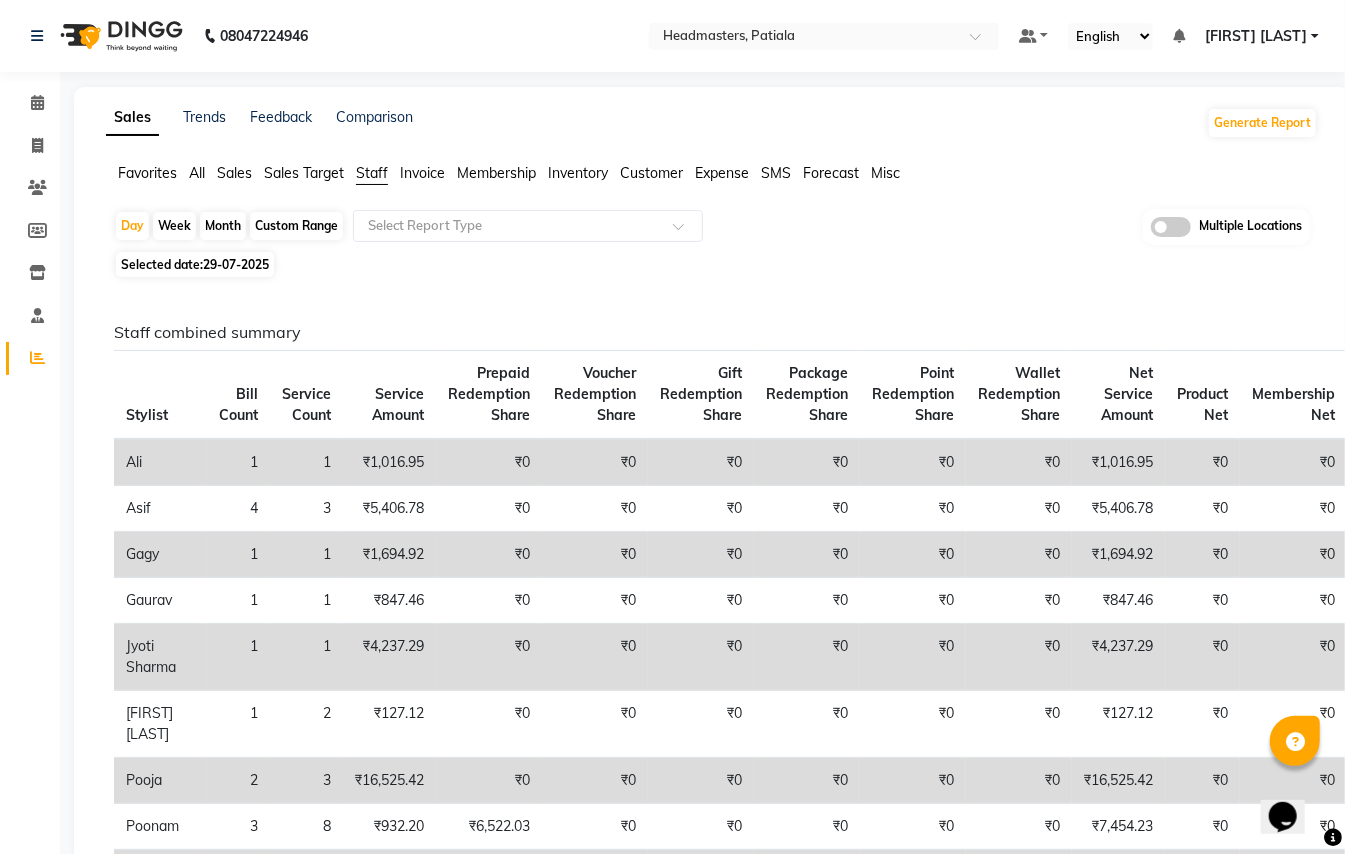 click on "Selected date:  29-07-2025" 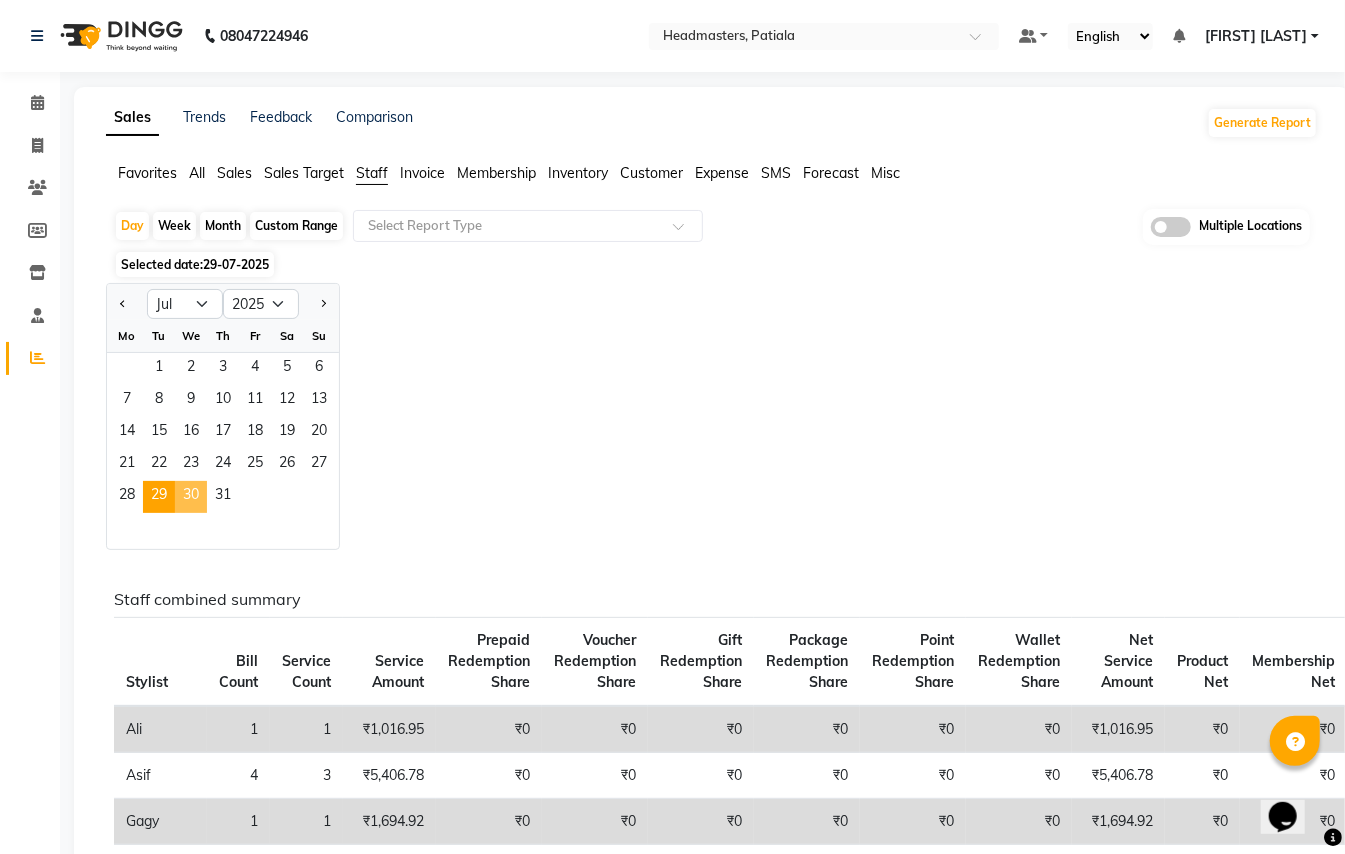 click on "30" 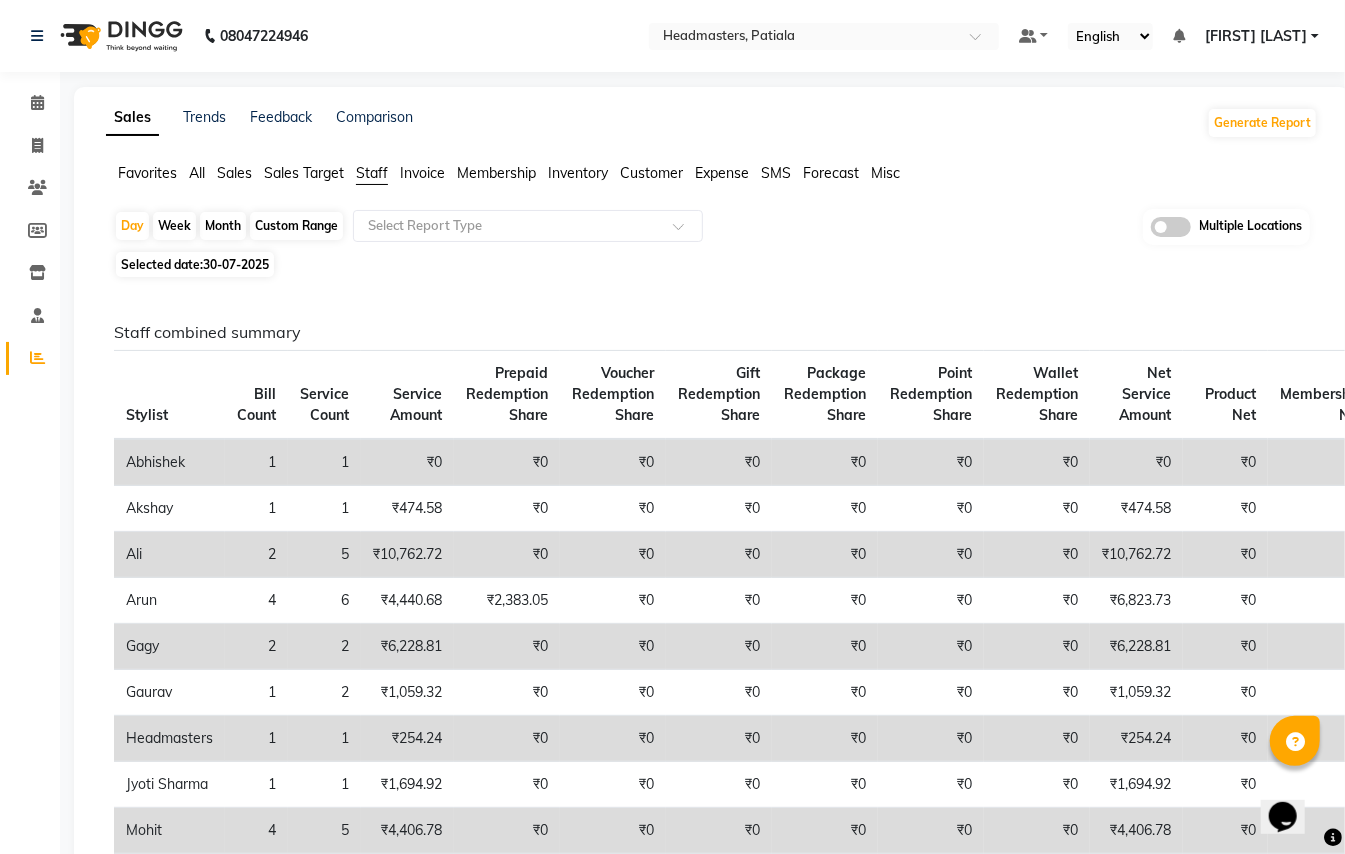 click on "Staff combined summary Stylist Bill Count Service Count Service Amount Prepaid Redemption Share Voucher Redemption Share Gift Redemption Share Package Redemption Share Point Redemption Share Wallet Redemption Share Net Service Amount Product Net Membership Net Prepaid Net Voucher Net Gift Net Package Net  Abhishek 1 1 ₹0 ₹0 ₹0 ₹0 ₹0 ₹0 ₹0 ₹0 ₹0 ₹0 ₹0 ₹0 ₹0 ₹0  Akshay 1 1 ₹474.58 ₹0 ₹0 ₹0 ₹0 ₹0 ₹0 ₹474.58 ₹0 ₹0 ₹0 ₹0 ₹0 ₹0  Ali 2 5 ₹10,762.72 ₹0 ₹0 ₹0 ₹0 ₹0 ₹0 ₹10,762.72 ₹0 ₹0 ₹0 ₹0 ₹0 ₹0  Arun 4 6 ₹4,440.68 ₹2,383.05 ₹0 ₹0 ₹0 ₹0 ₹0 ₹6,823.73 ₹0 ₹0 ₹0 ₹0 ₹0 ₹0  Gagy 2 2 ₹6,228.81 ₹0 ₹0 ₹0 ₹0 ₹0 ₹0 ₹6,228.81 ₹0 ₹0 ₹0 ₹0 ₹0 ₹0  Gaurav 1 2 ₹1,059.32 ₹0 ₹0 ₹0 ₹0 ₹0 ₹0 ₹1,059.32 ₹0 ₹0 ₹0 ₹0 ₹0 ₹0  Headmasters 1 1 ₹254.24 ₹0 ₹0 ₹0 ₹0 ₹0 ₹0 ₹254.24 ₹0 ₹0 ₹0 ₹0 ₹0 ₹0  Jyoti Sharma 1 1 ₹1,694.92 ₹0 ₹0 ₹0 ₹0 ₹0 ₹0" 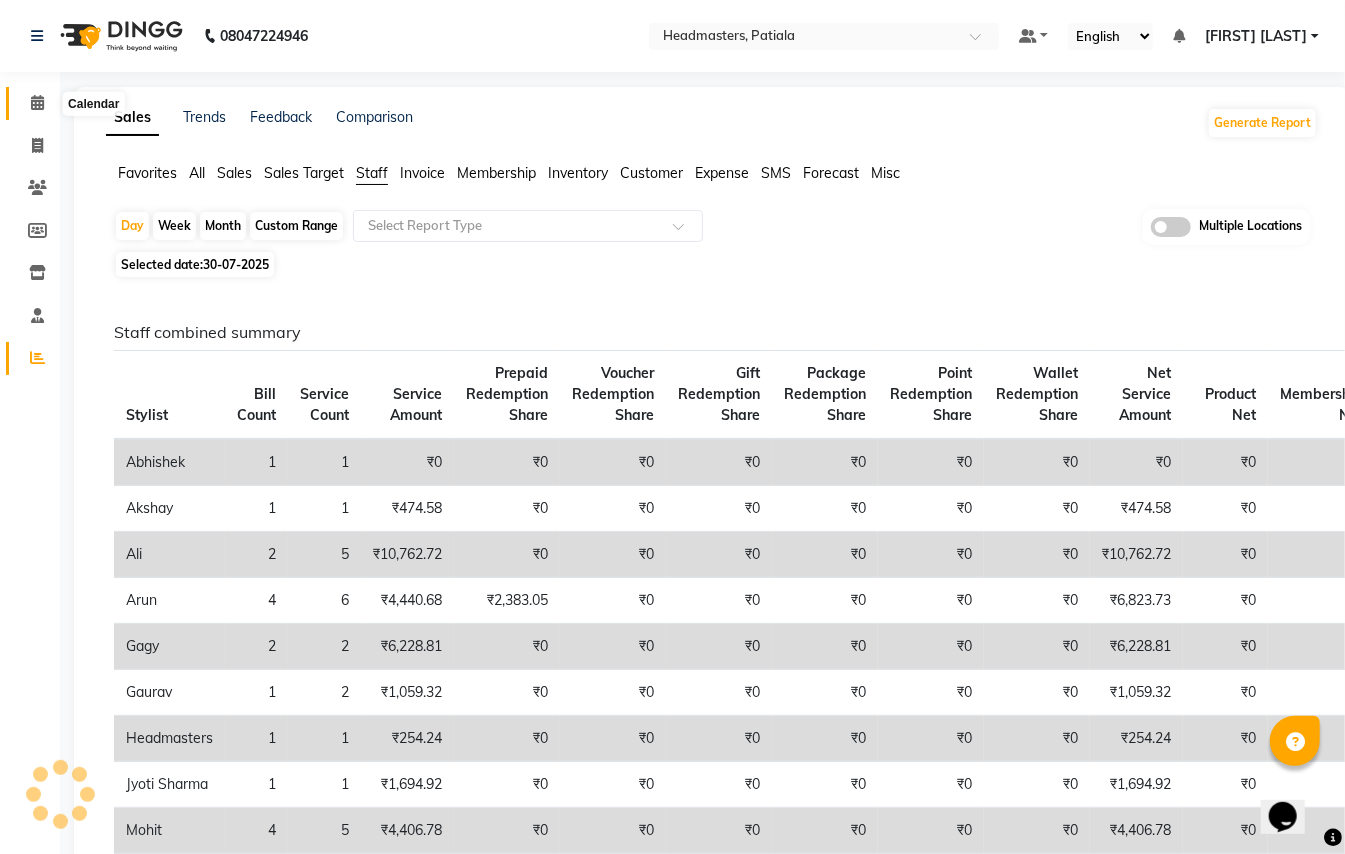 click 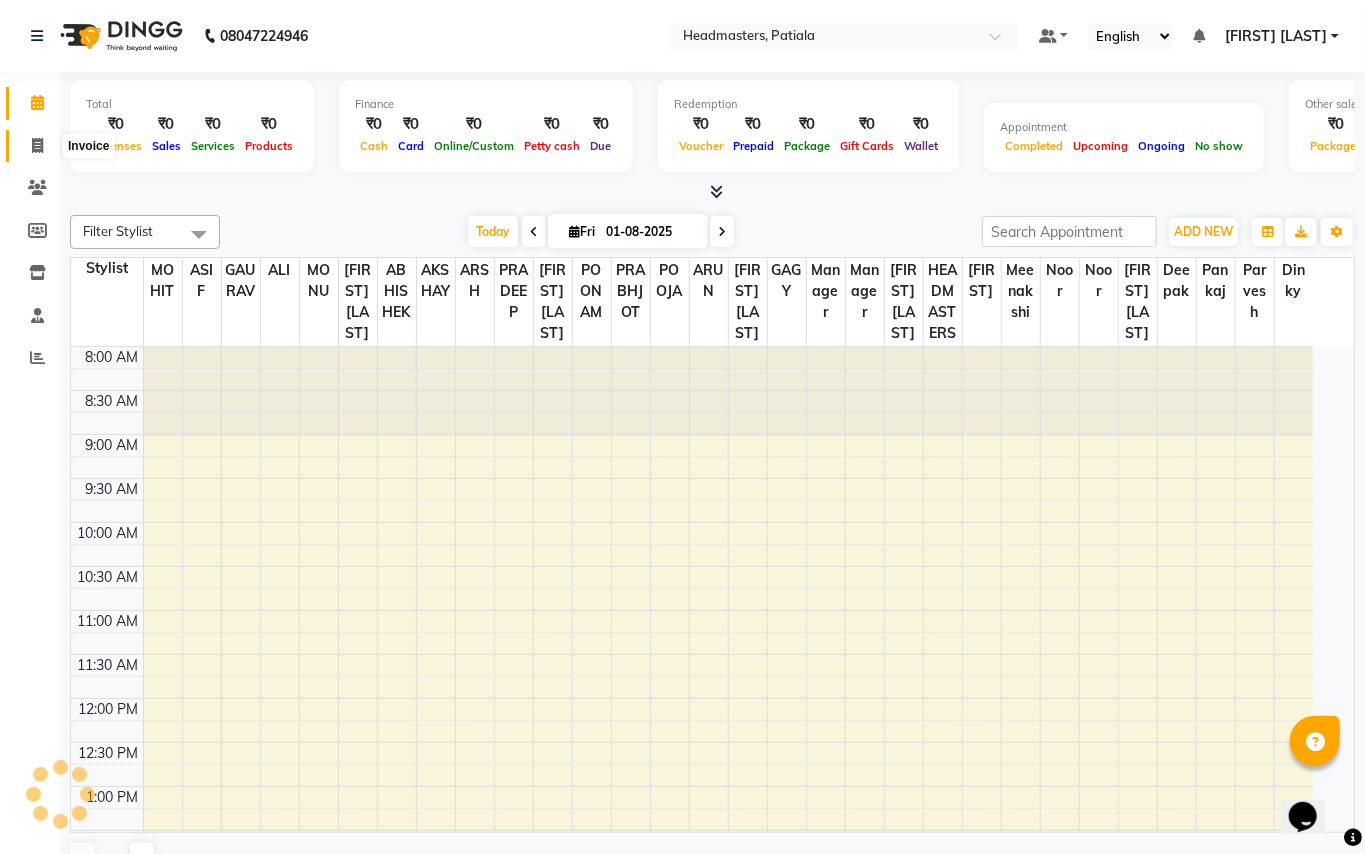 click 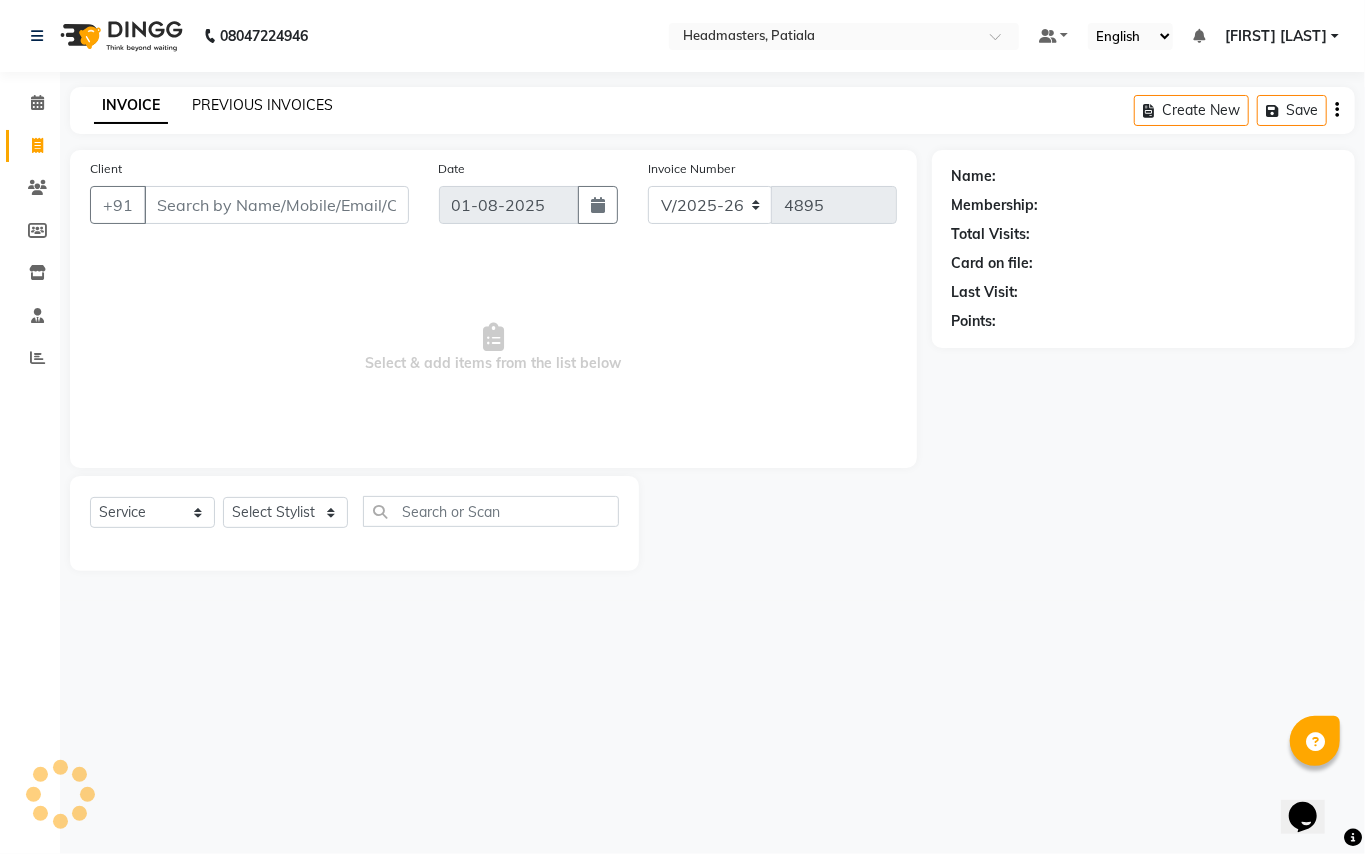 click on "PREVIOUS INVOICES" 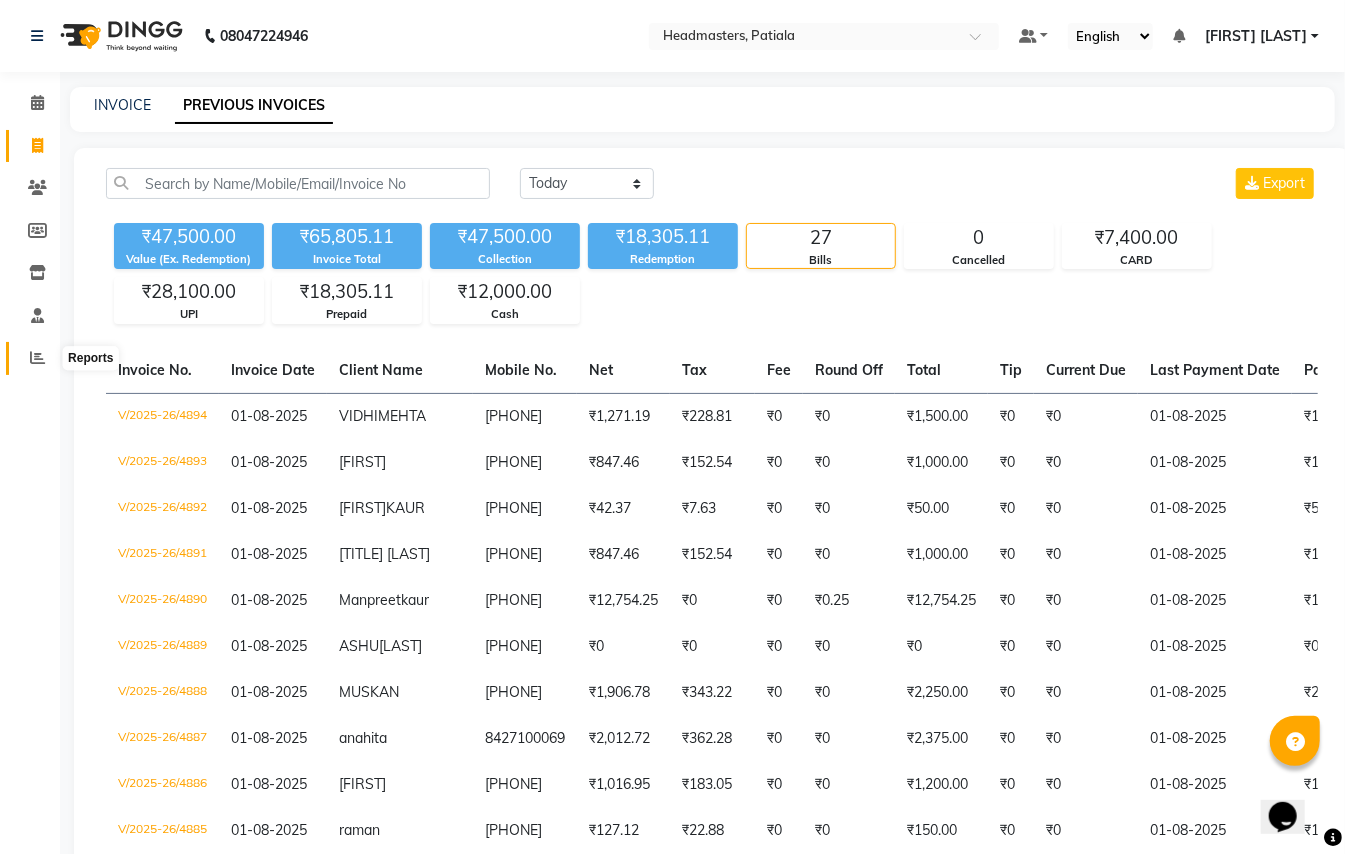 click 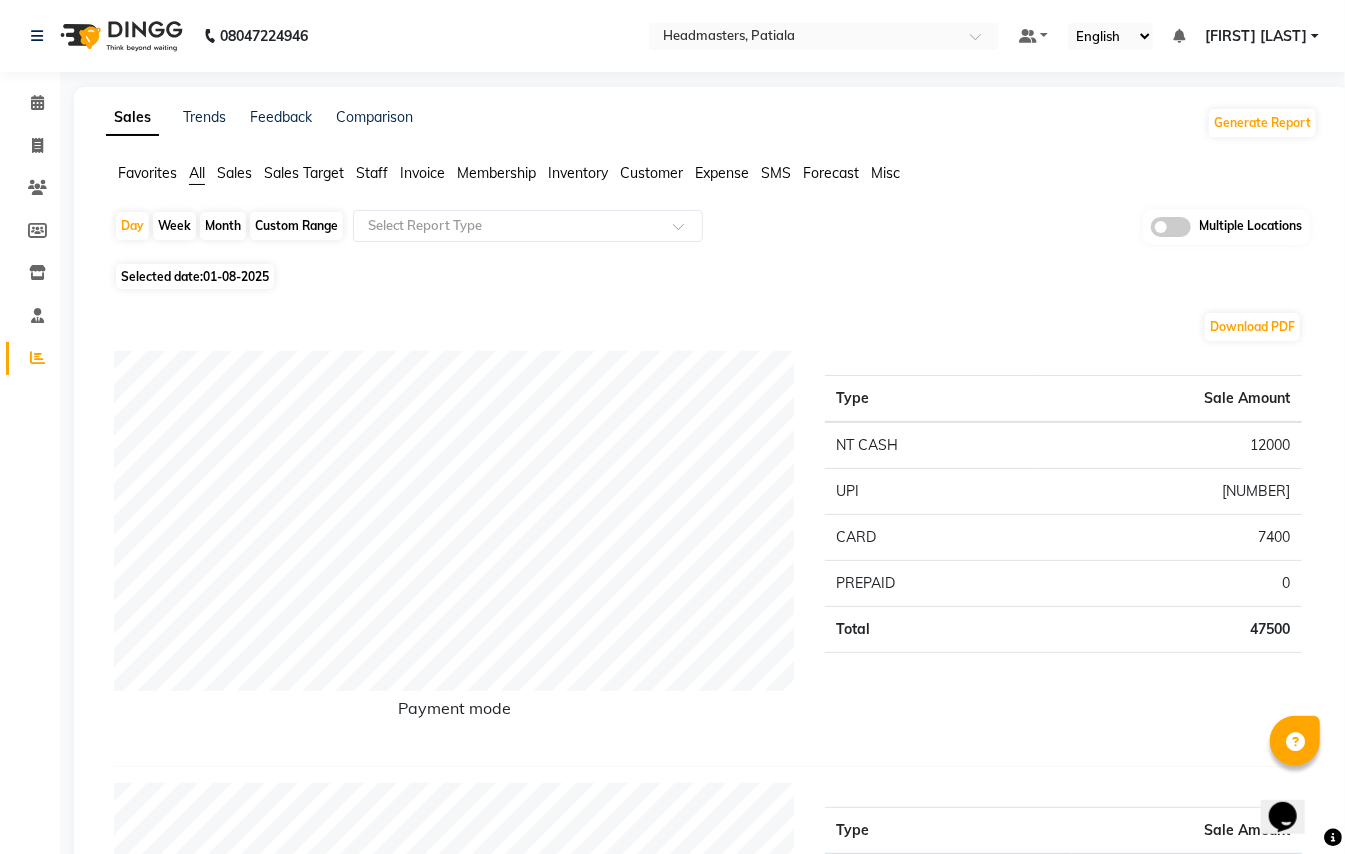 click on "Staff" 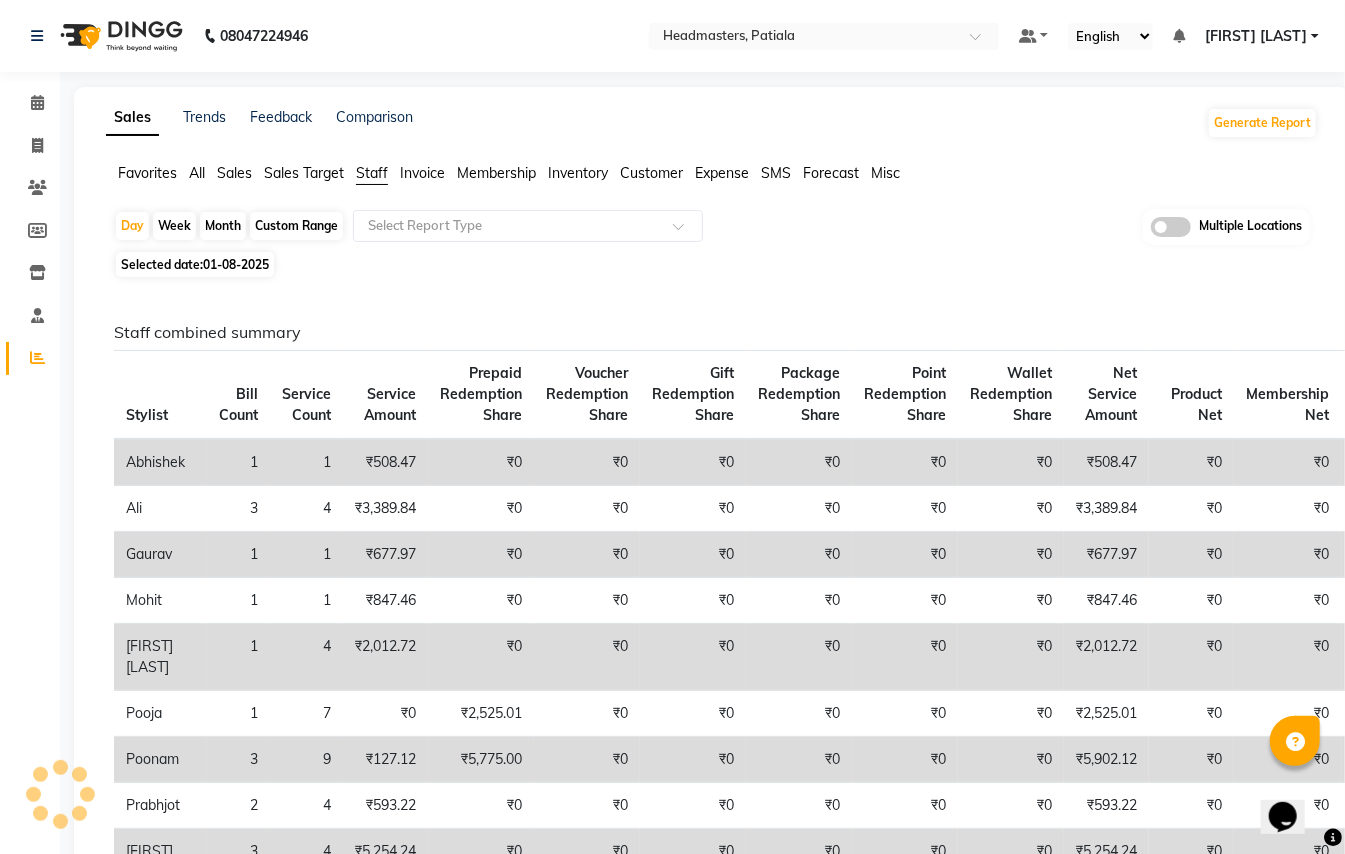 click on "01-08-2025" 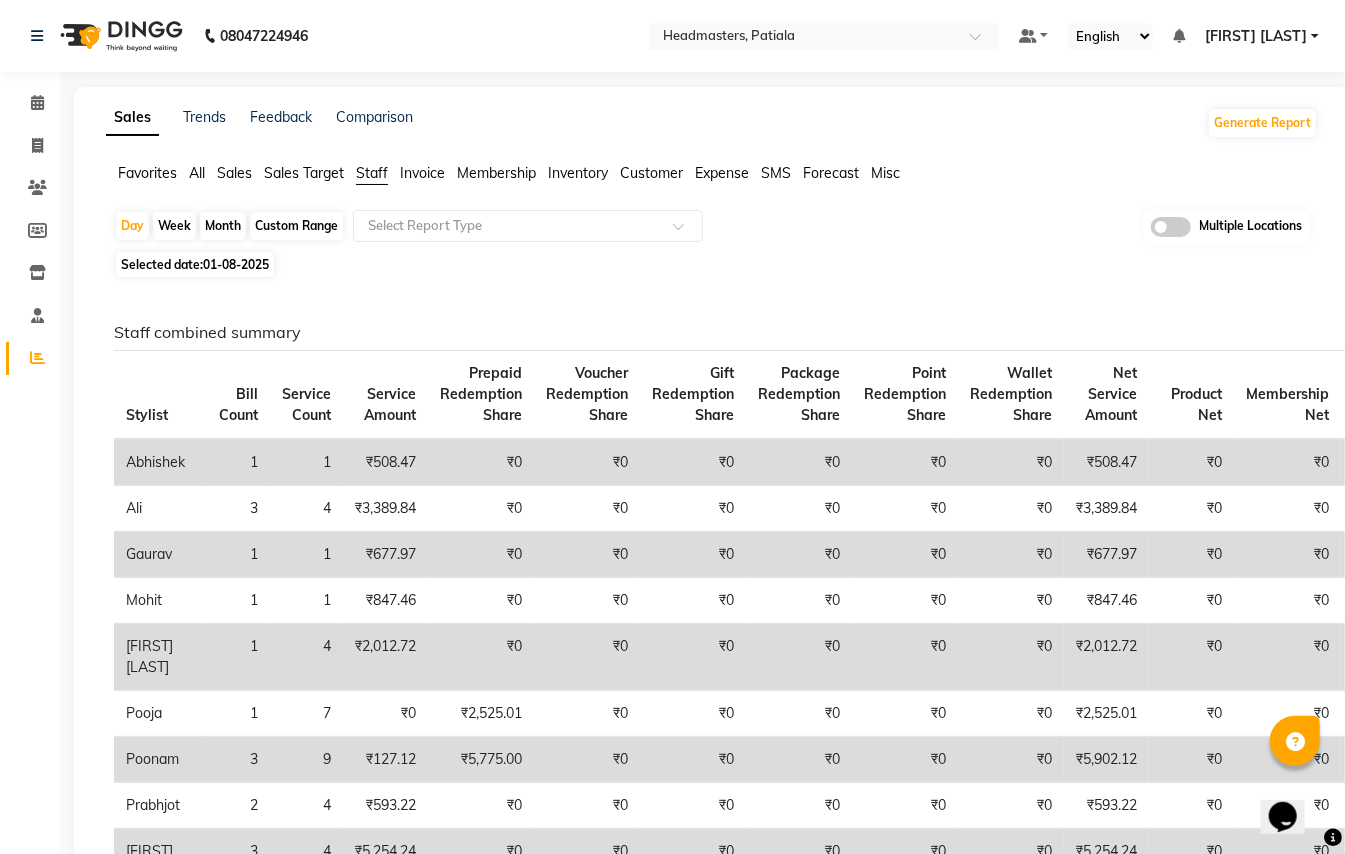 click on "01-08-2025" 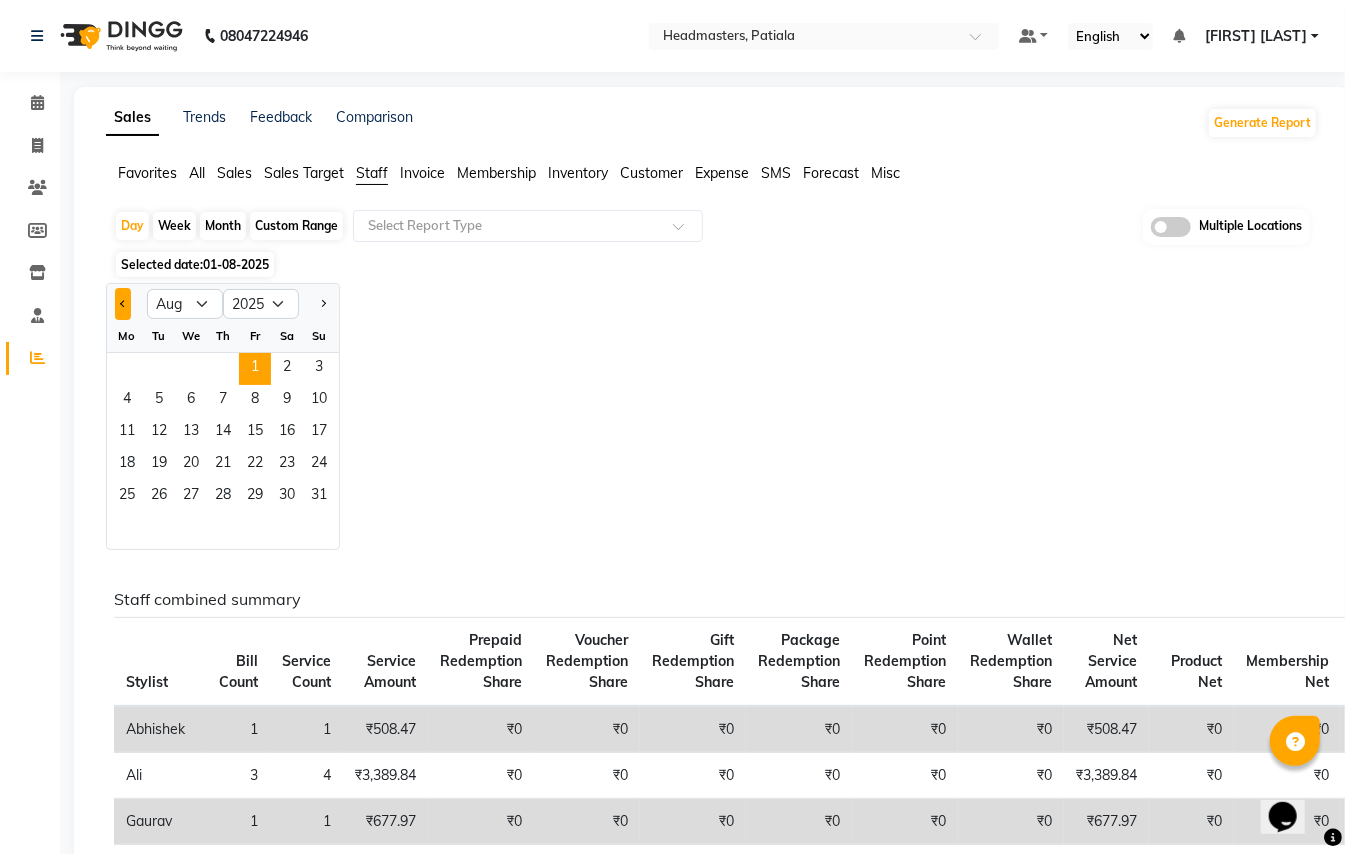 click 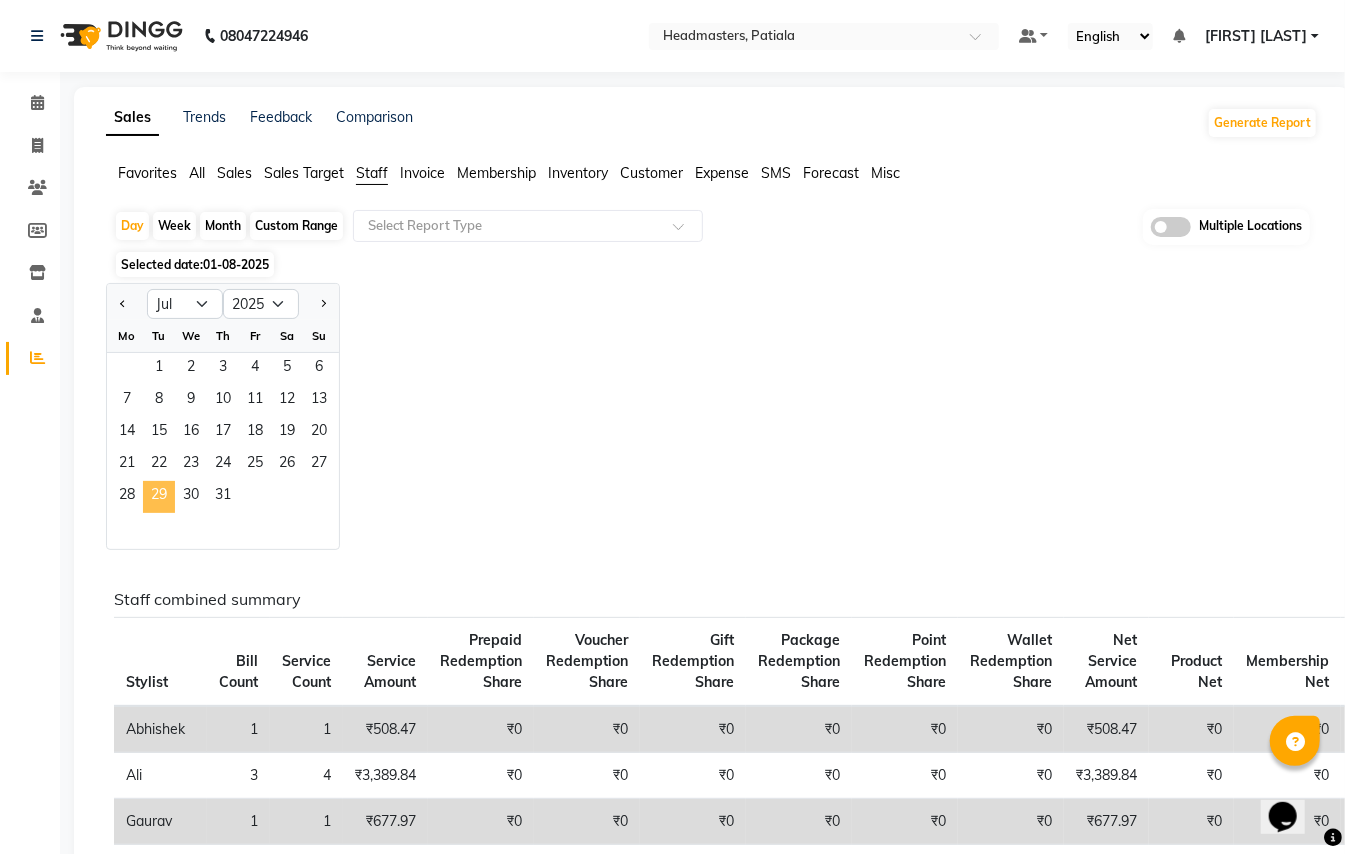 click on "29" 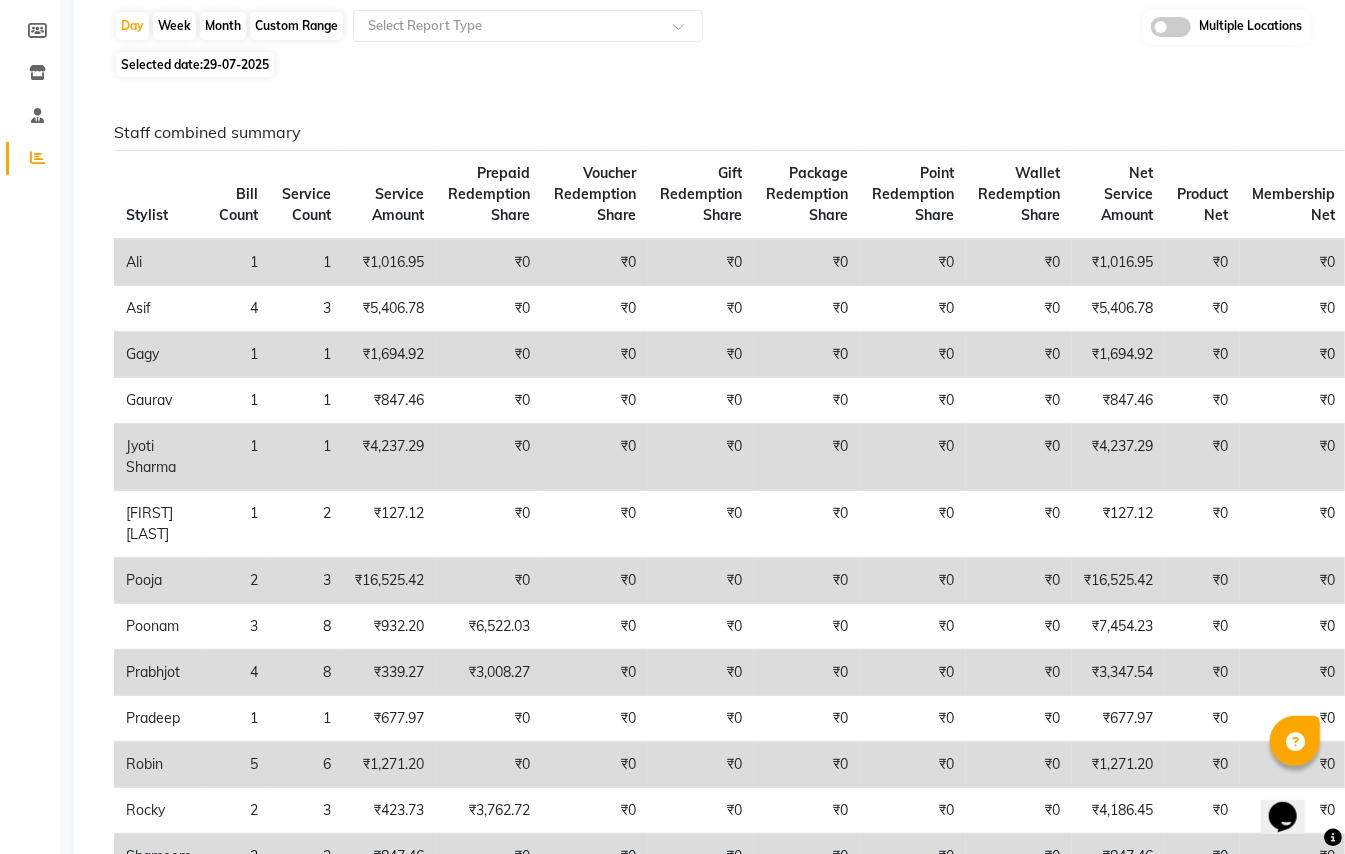 scroll, scrollTop: 0, scrollLeft: 0, axis: both 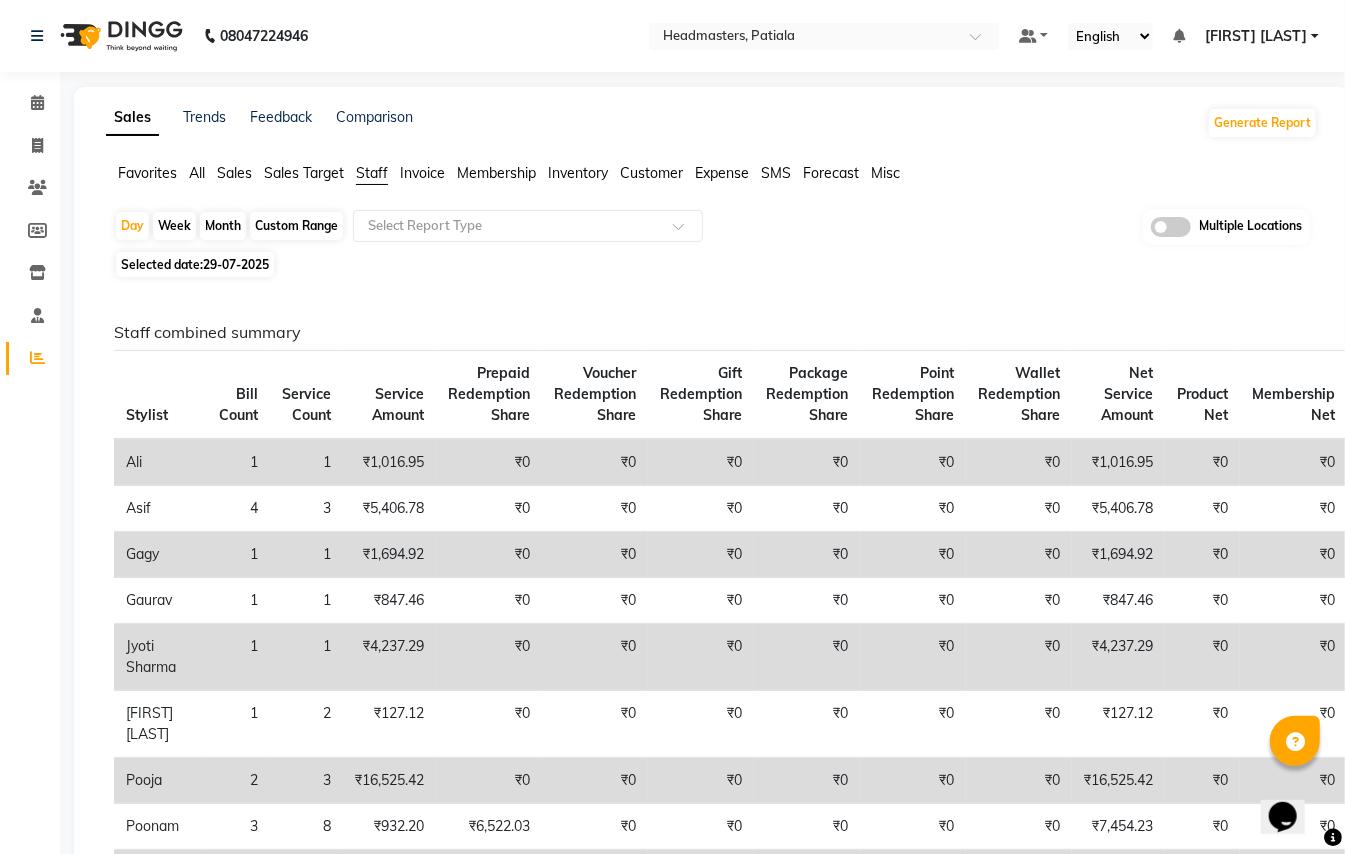 click on "29-07-2025" 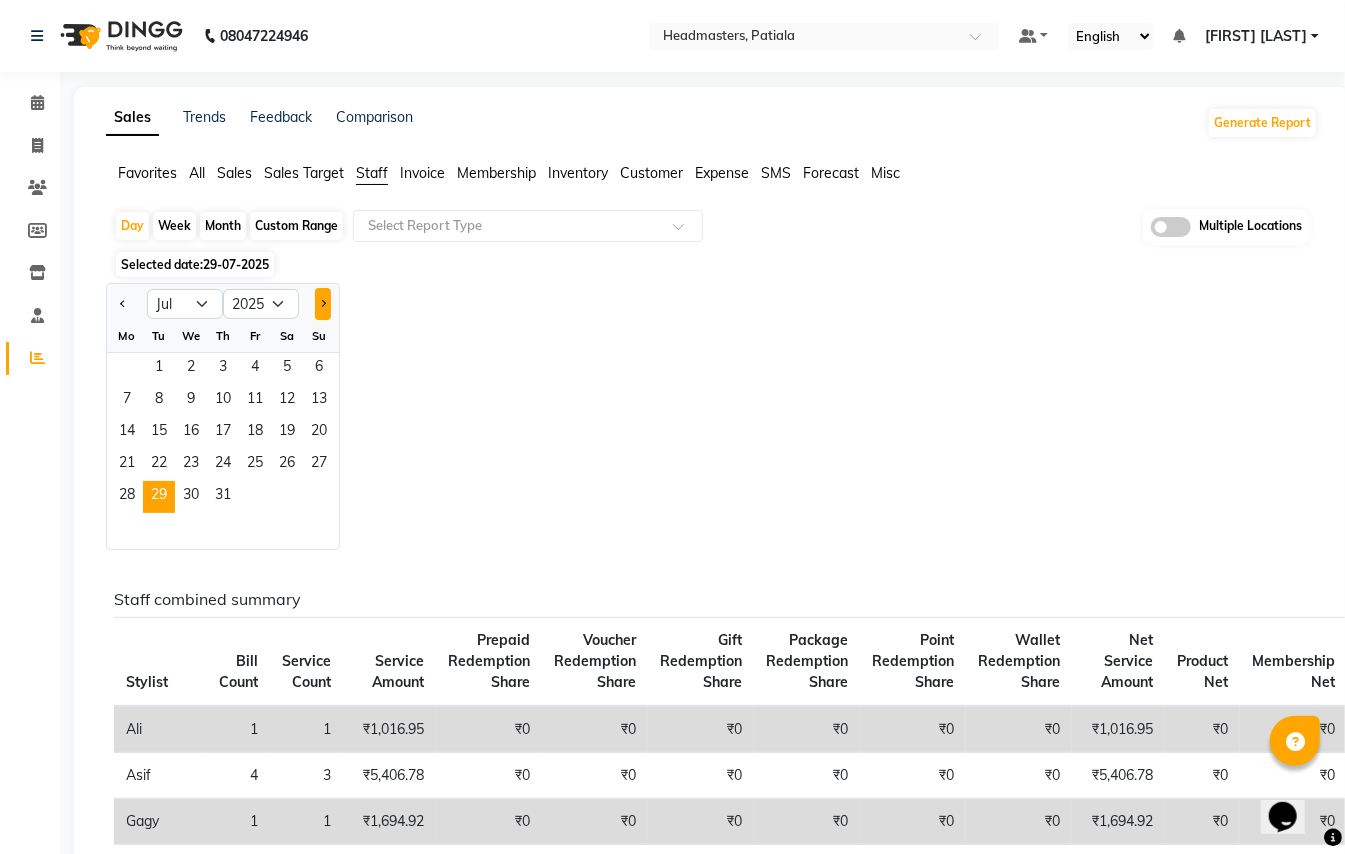 click 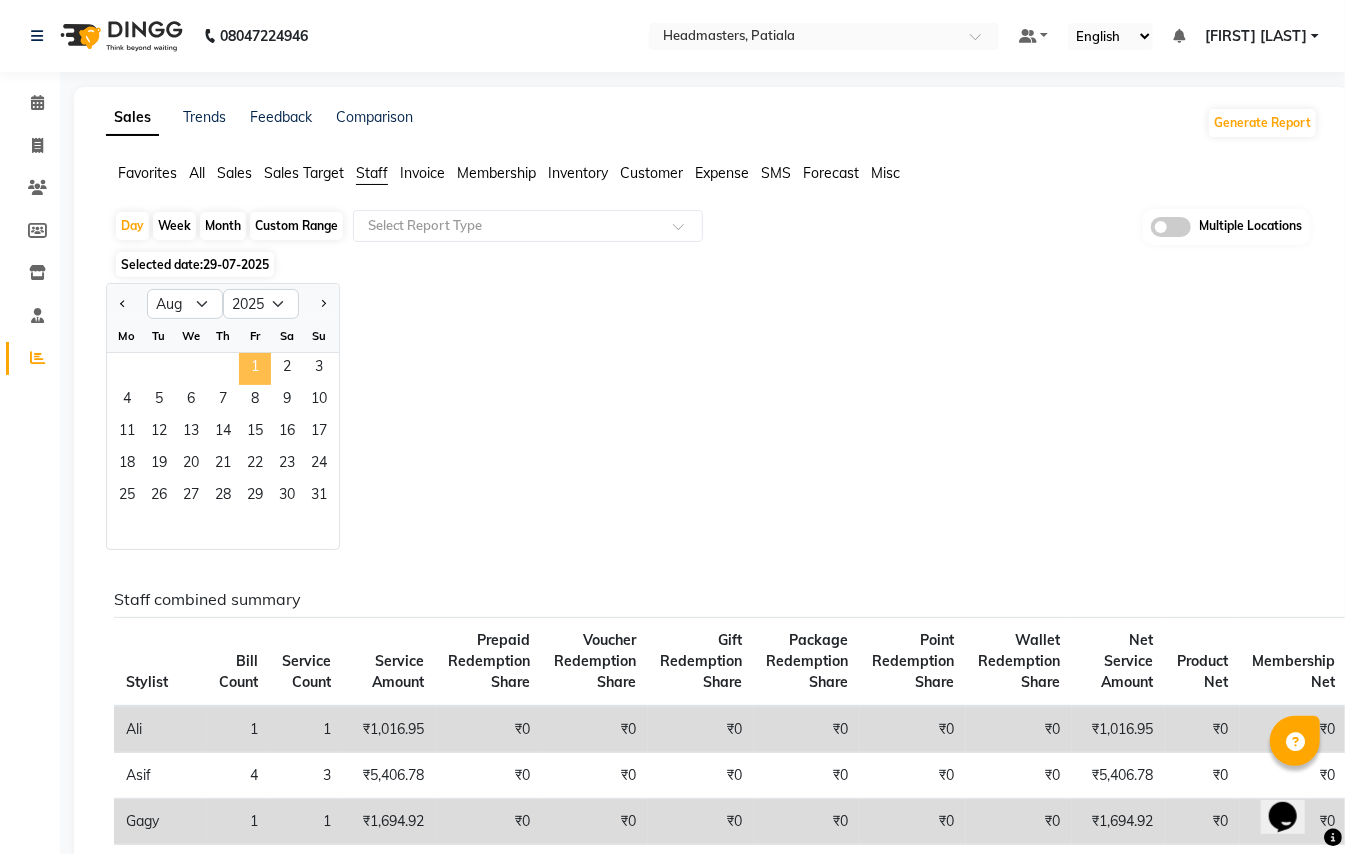 click on "1" 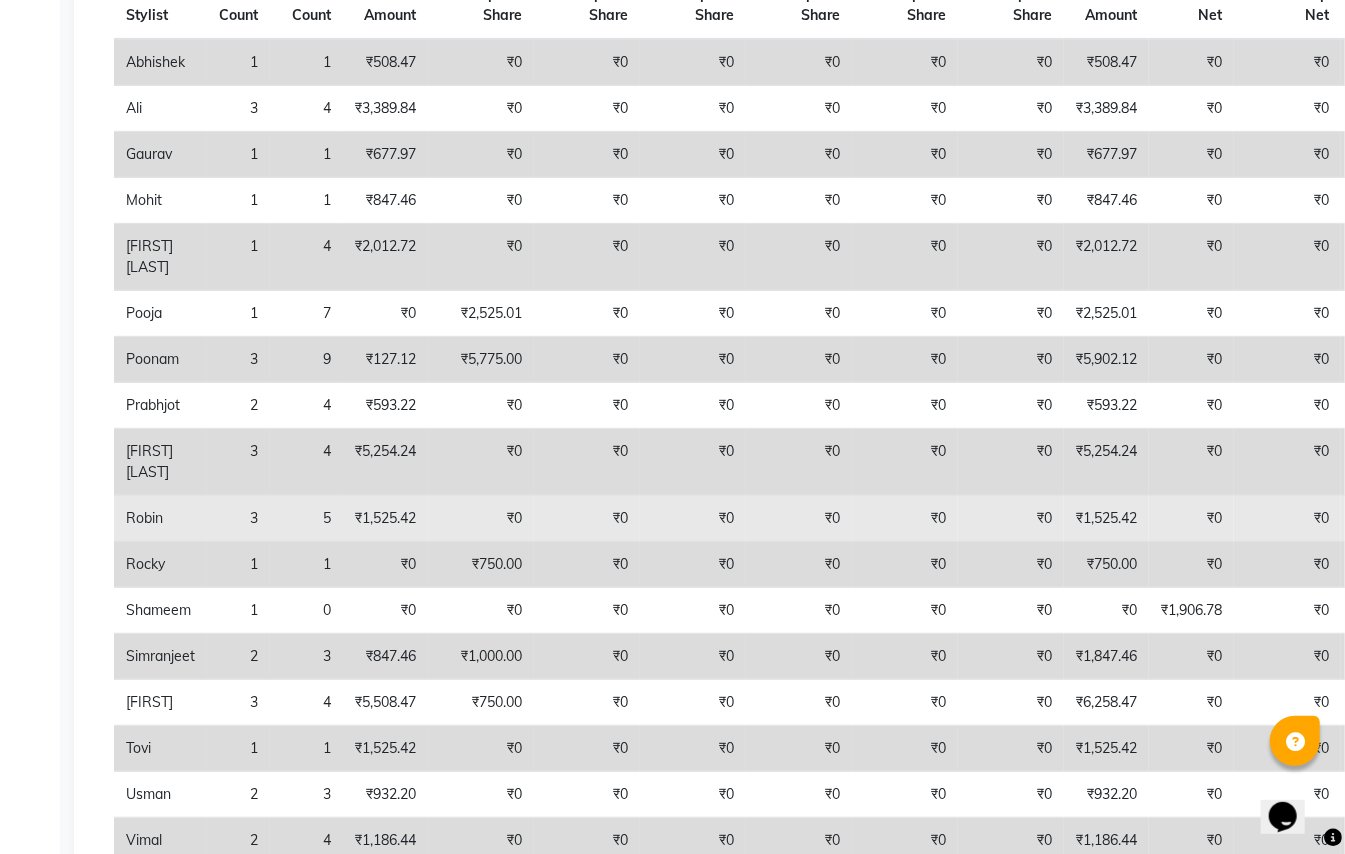 scroll, scrollTop: 533, scrollLeft: 0, axis: vertical 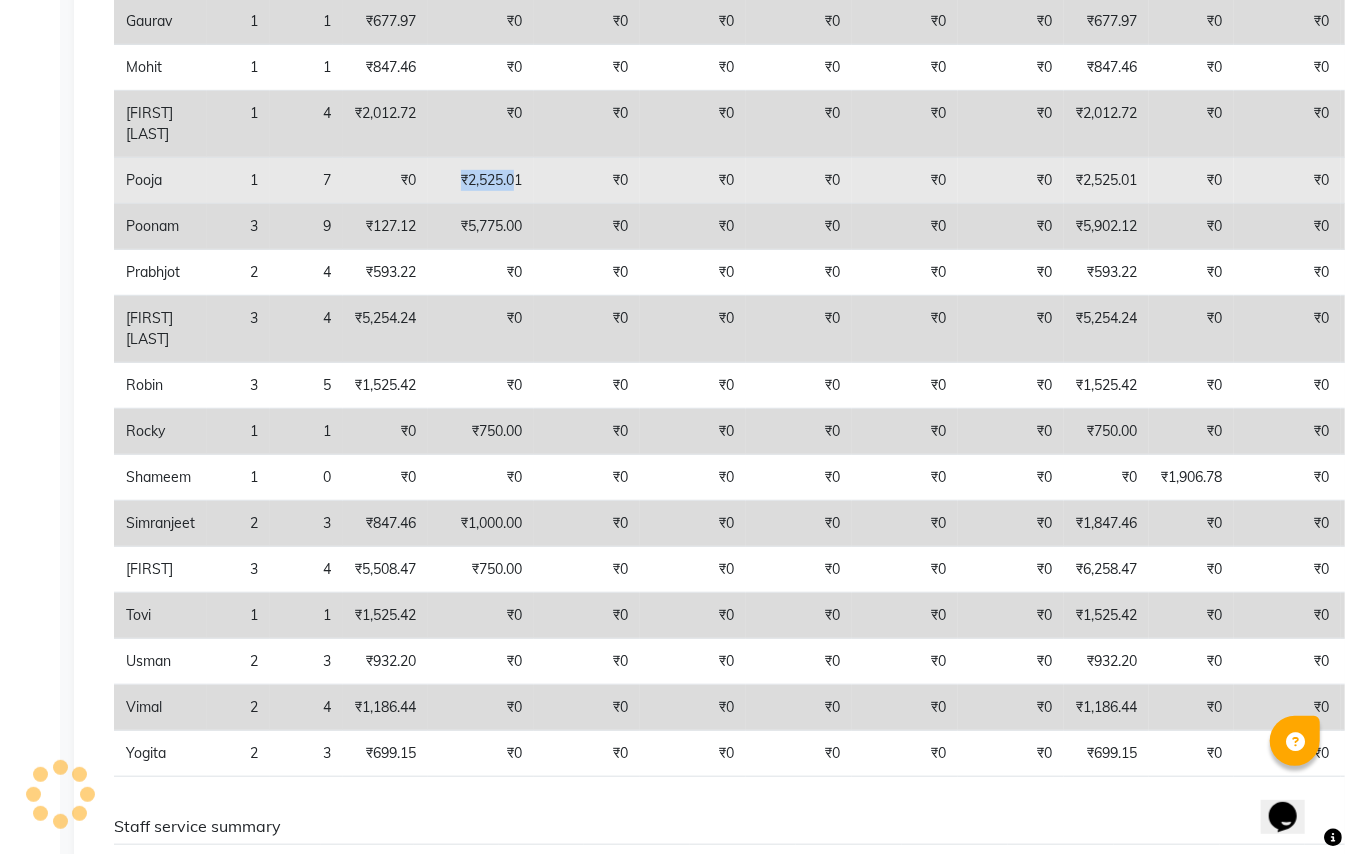 drag, startPoint x: 462, startPoint y: 177, endPoint x: 518, endPoint y: 178, distance: 56.008926 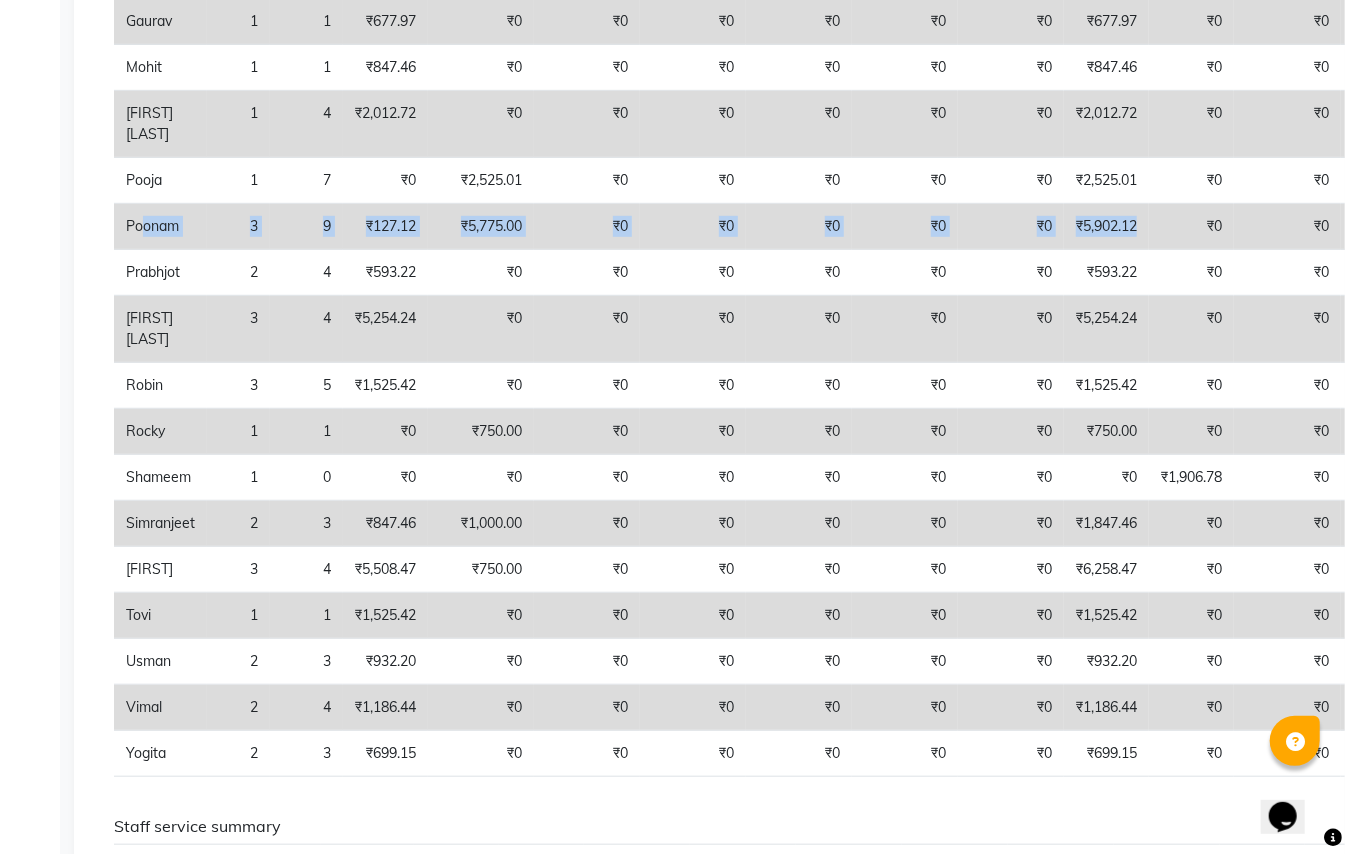 drag, startPoint x: 1117, startPoint y: 230, endPoint x: 137, endPoint y: 230, distance: 980 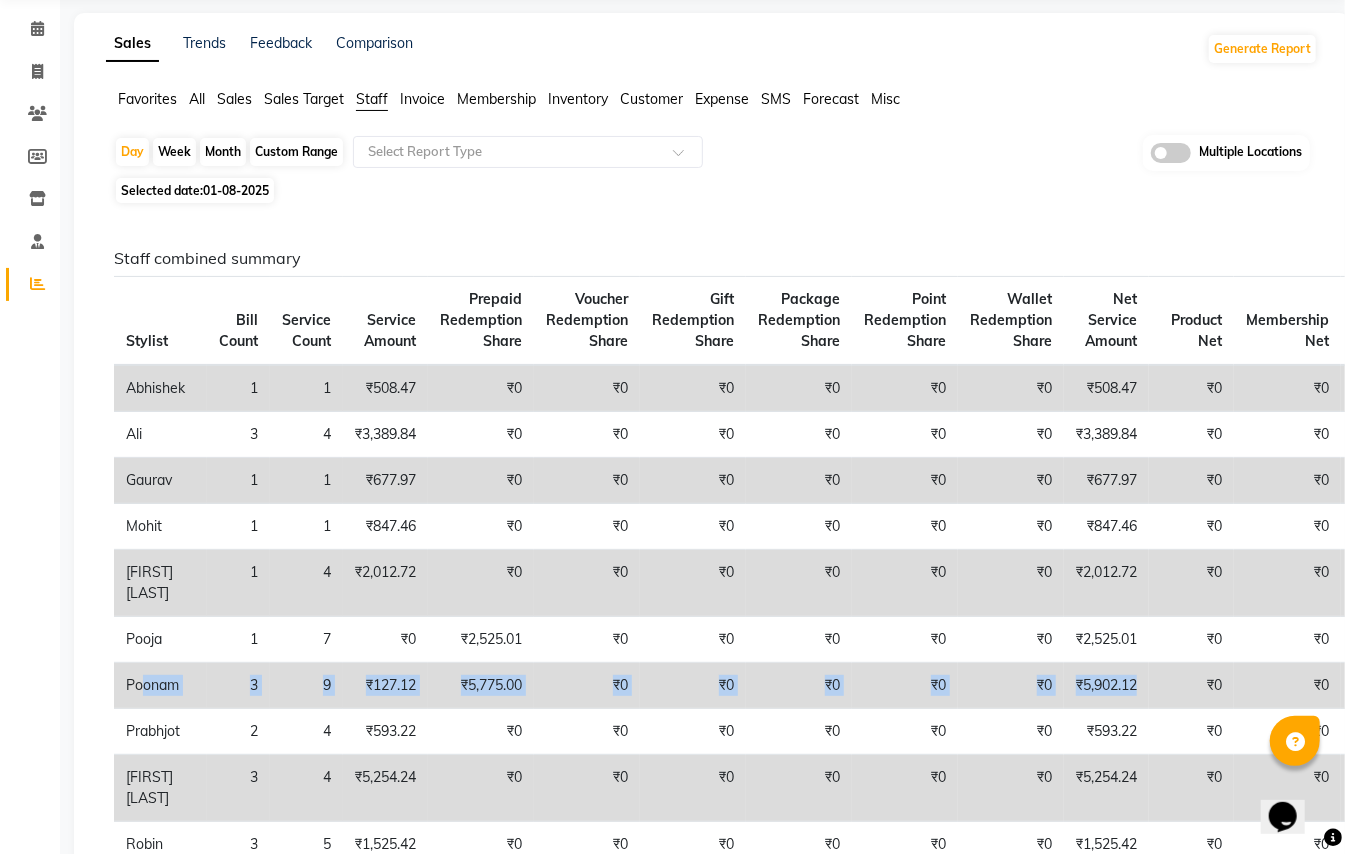 scroll, scrollTop: 0, scrollLeft: 0, axis: both 